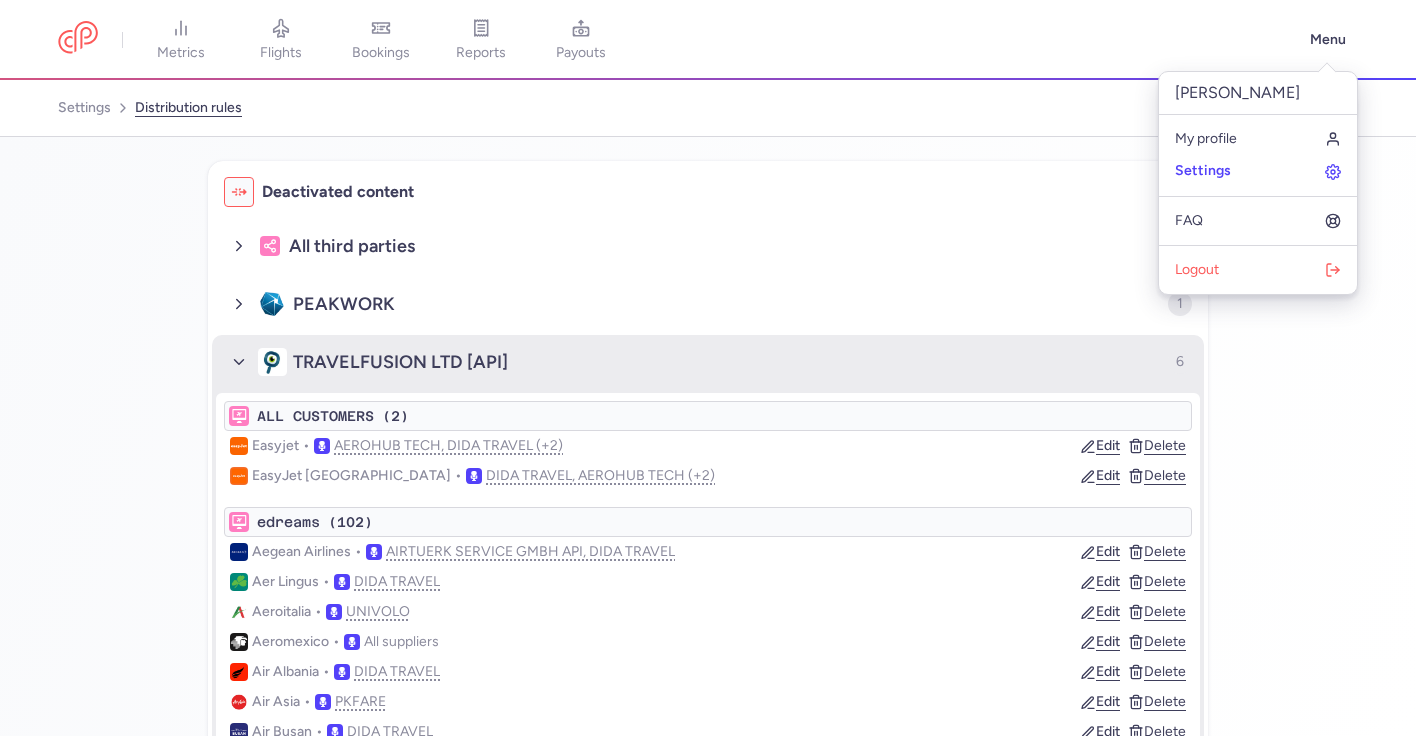 scroll, scrollTop: 0, scrollLeft: 0, axis: both 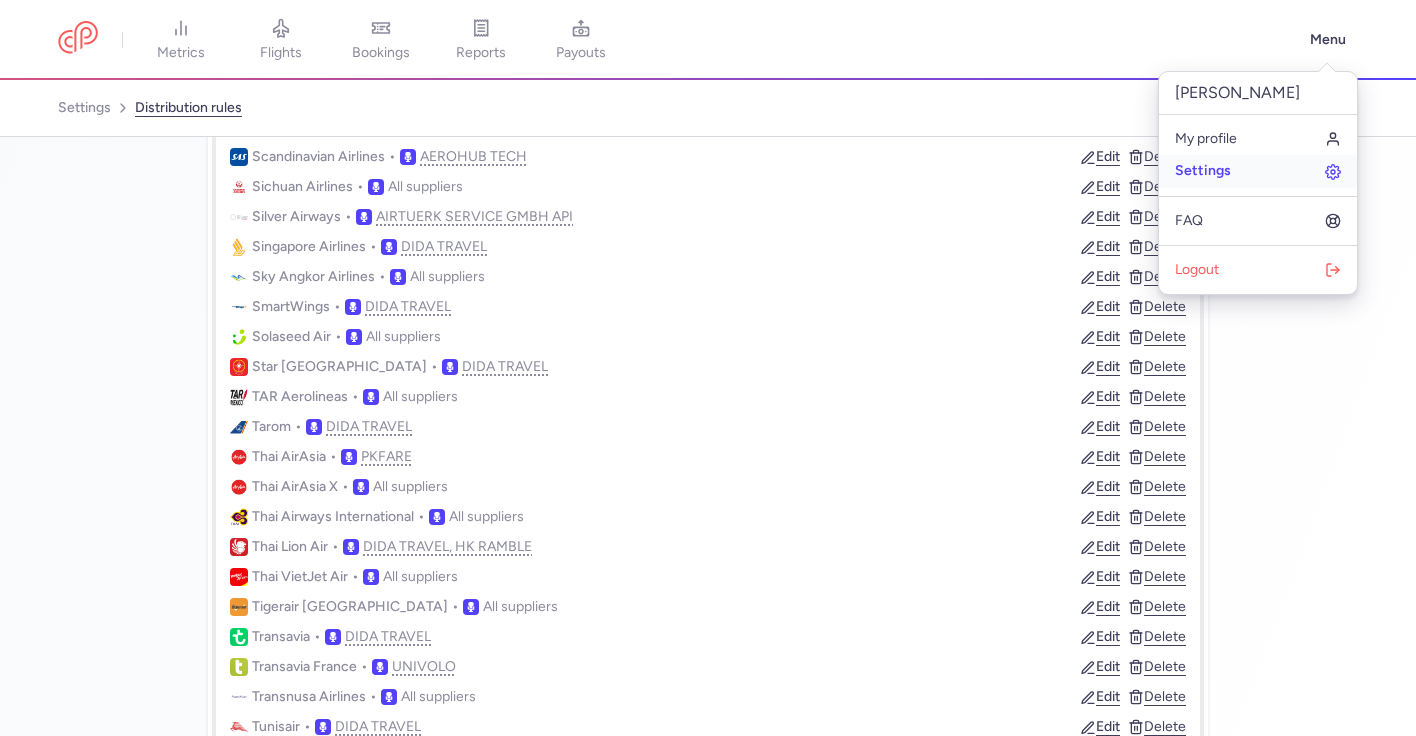 click on "Settings" at bounding box center [1258, 171] 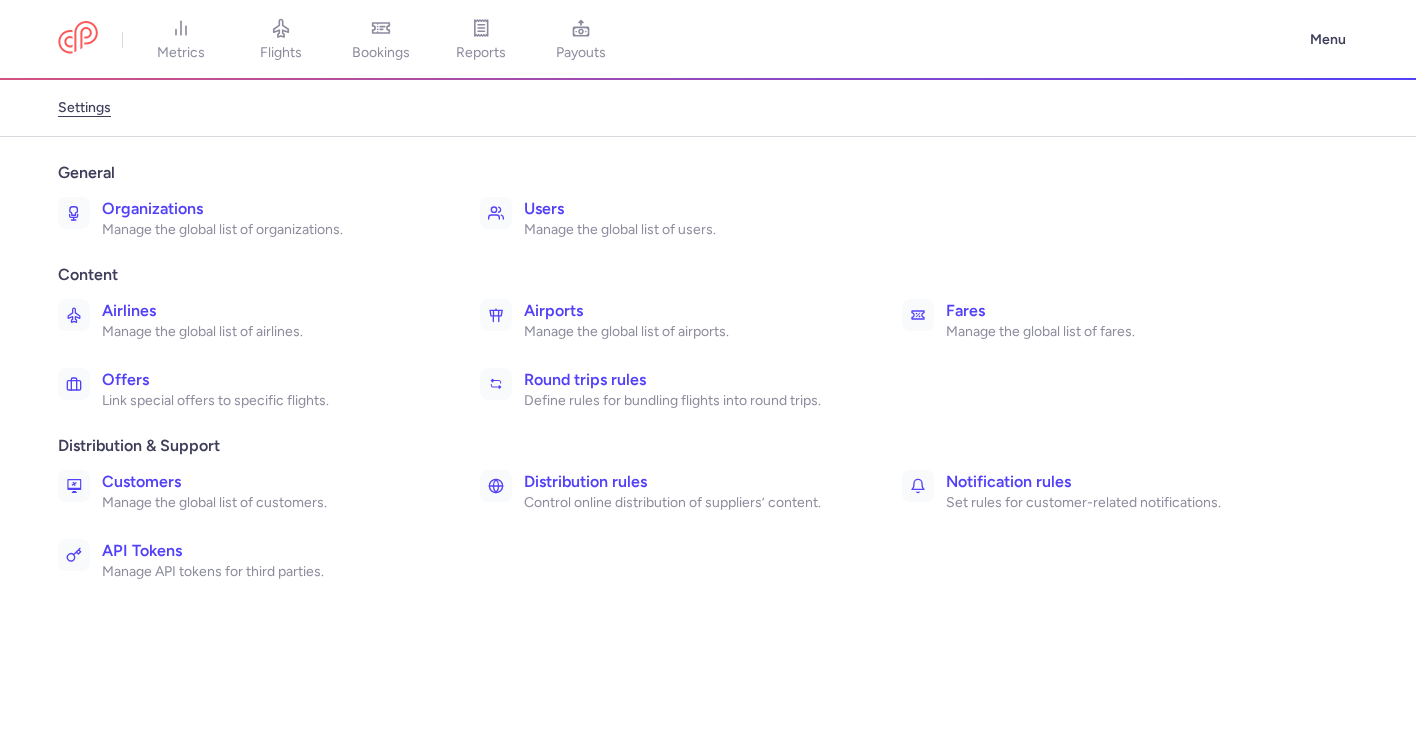 click on "Manage the global list of fares." at bounding box center [1113, 332] 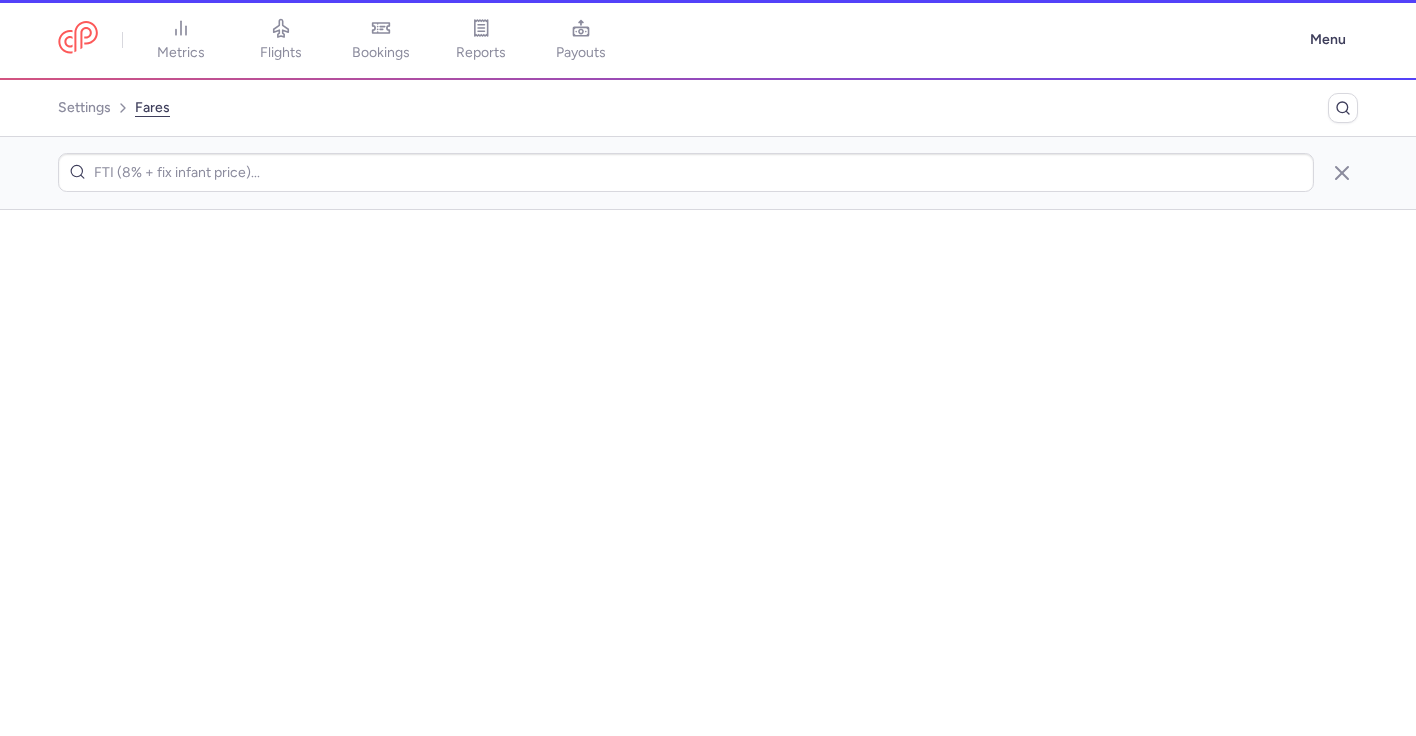 scroll, scrollTop: 0, scrollLeft: 0, axis: both 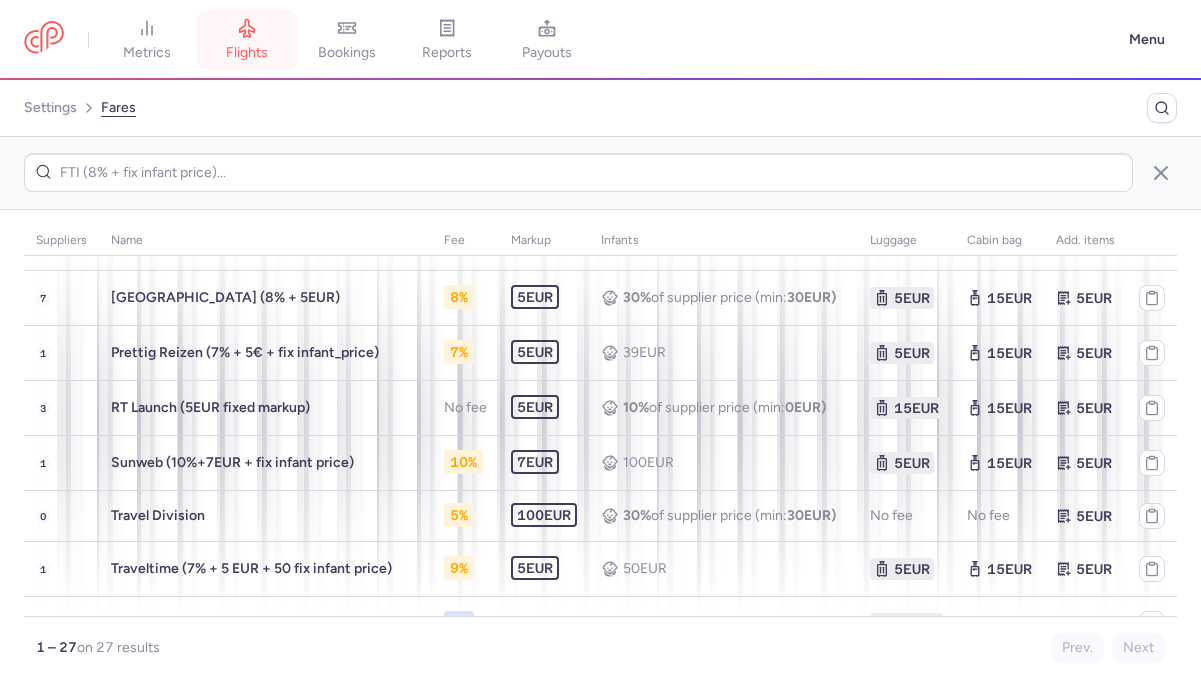 click on "flights" at bounding box center [247, 40] 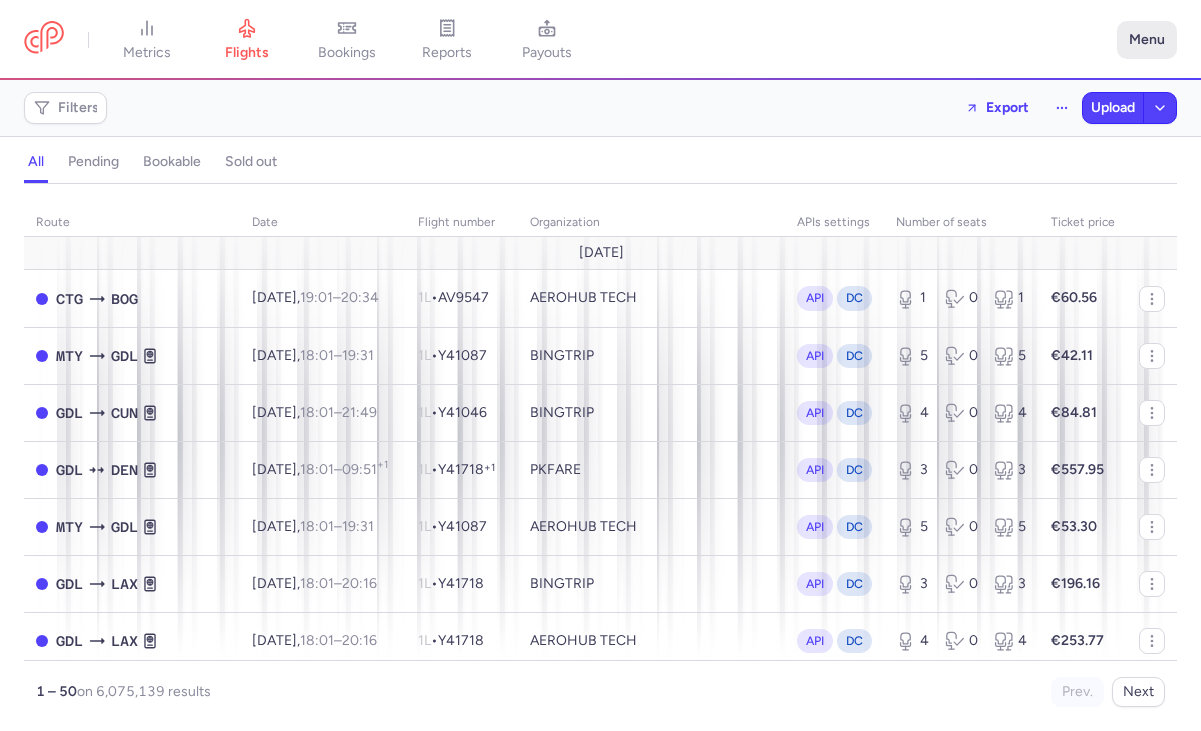 click on "Menu" at bounding box center [1147, 40] 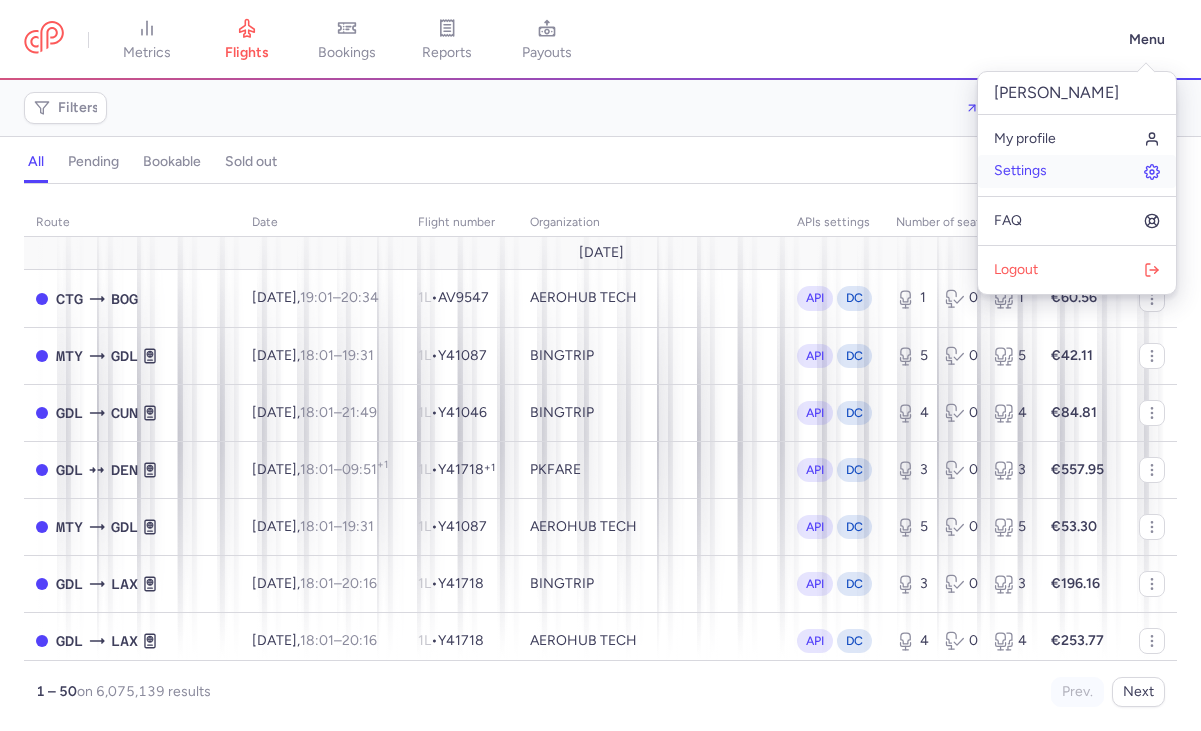 click on "Settings" at bounding box center [1020, 171] 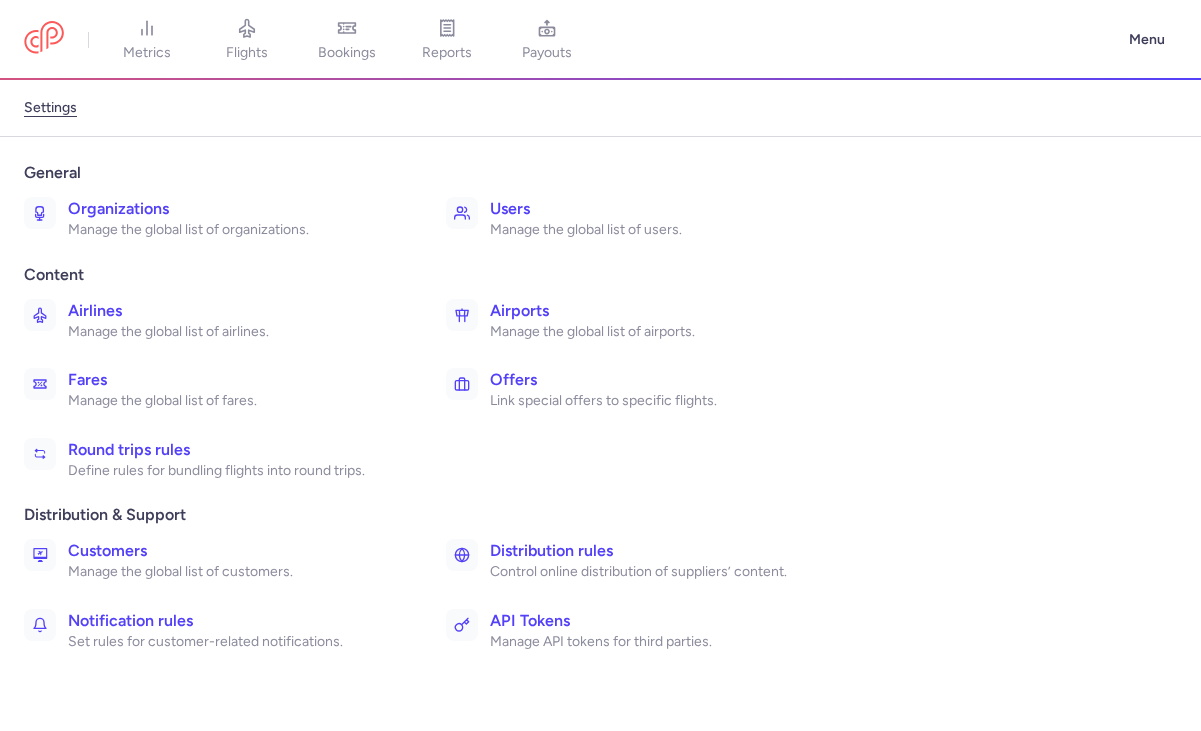 click on "Organizations" at bounding box center [235, 209] 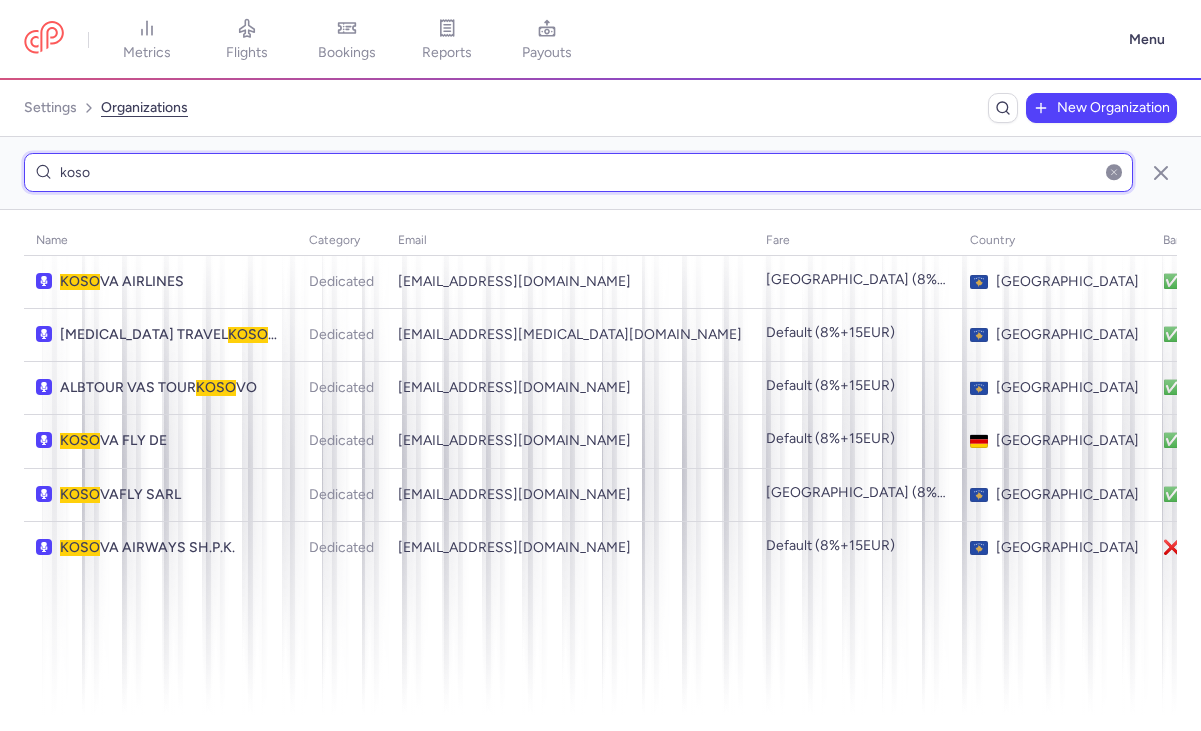 click on "koso" at bounding box center [578, 172] 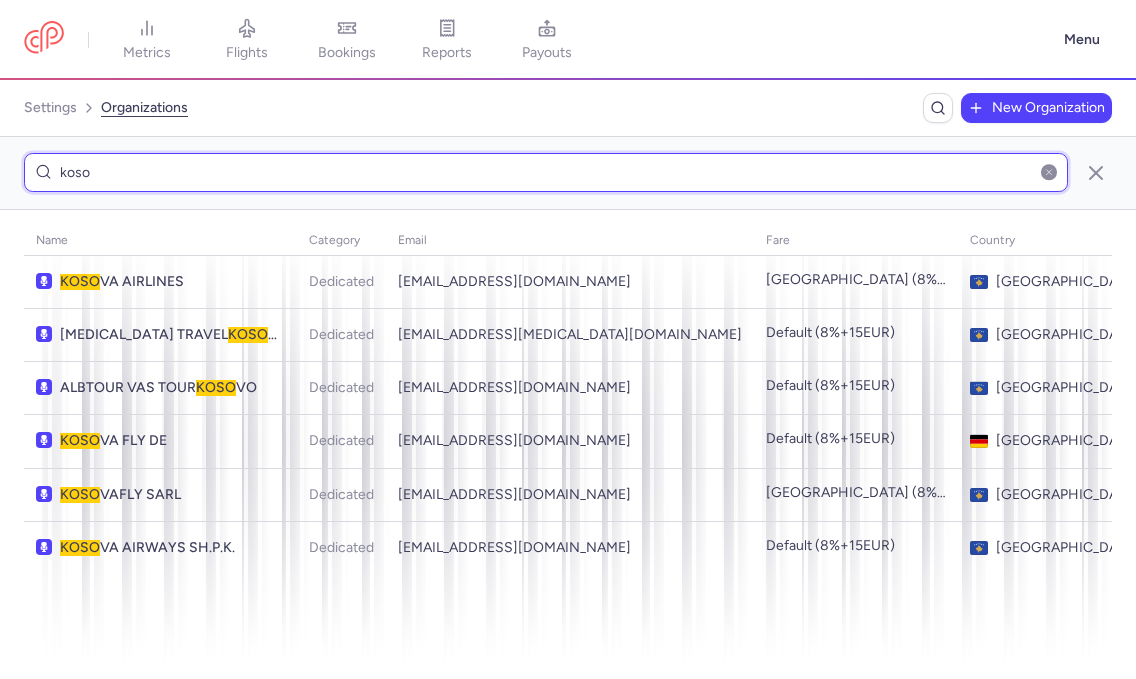 click on "koso" at bounding box center (546, 172) 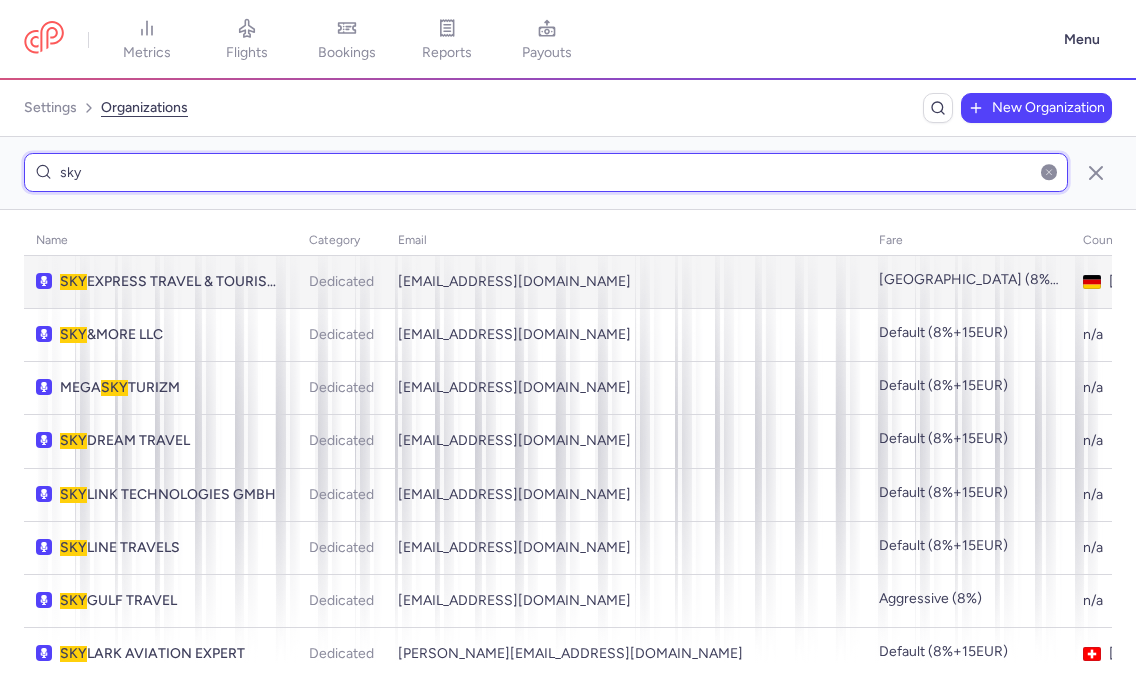 type on "sky" 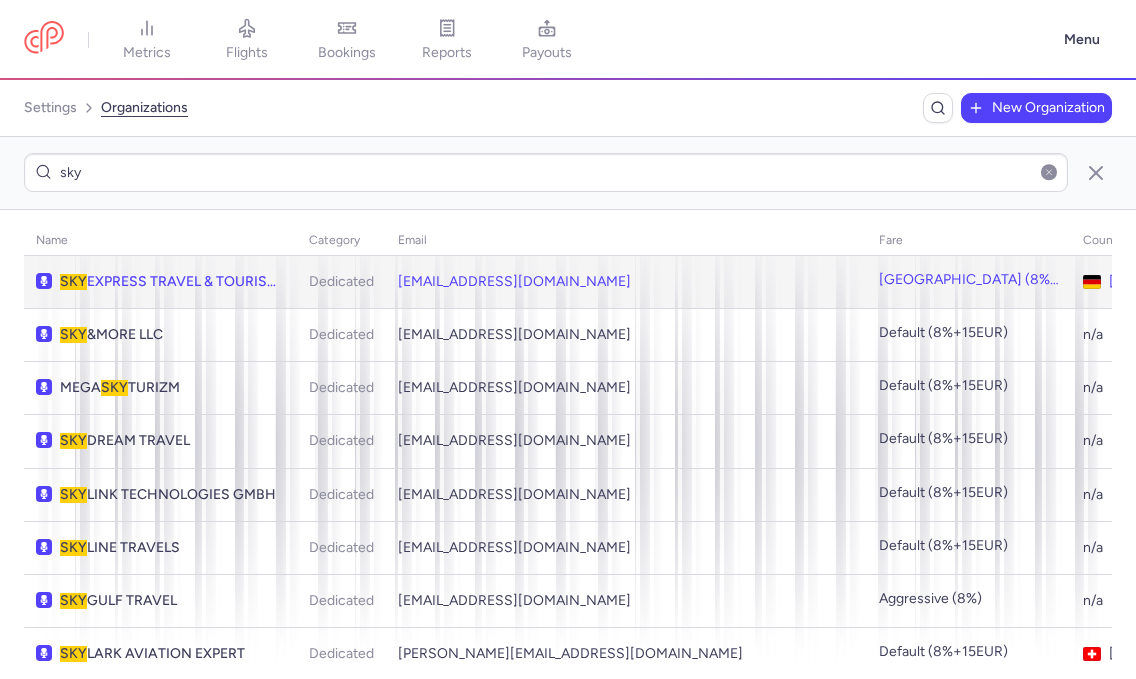 click on "valdet@skyexpress.info" 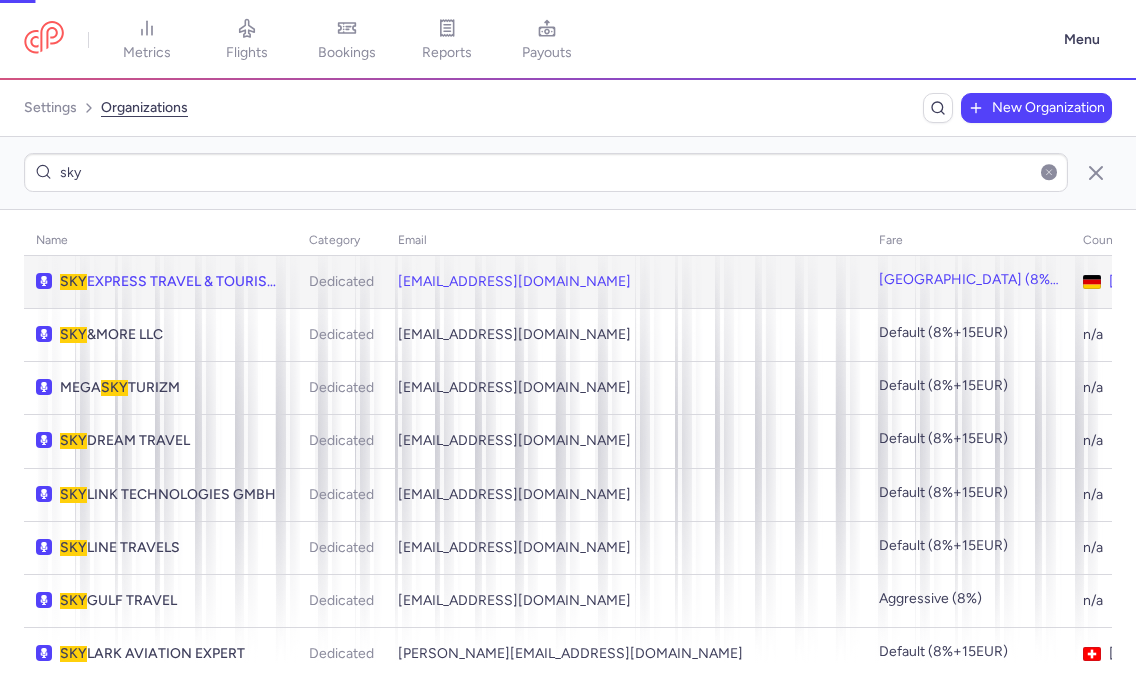 scroll, scrollTop: 0, scrollLeft: 0, axis: both 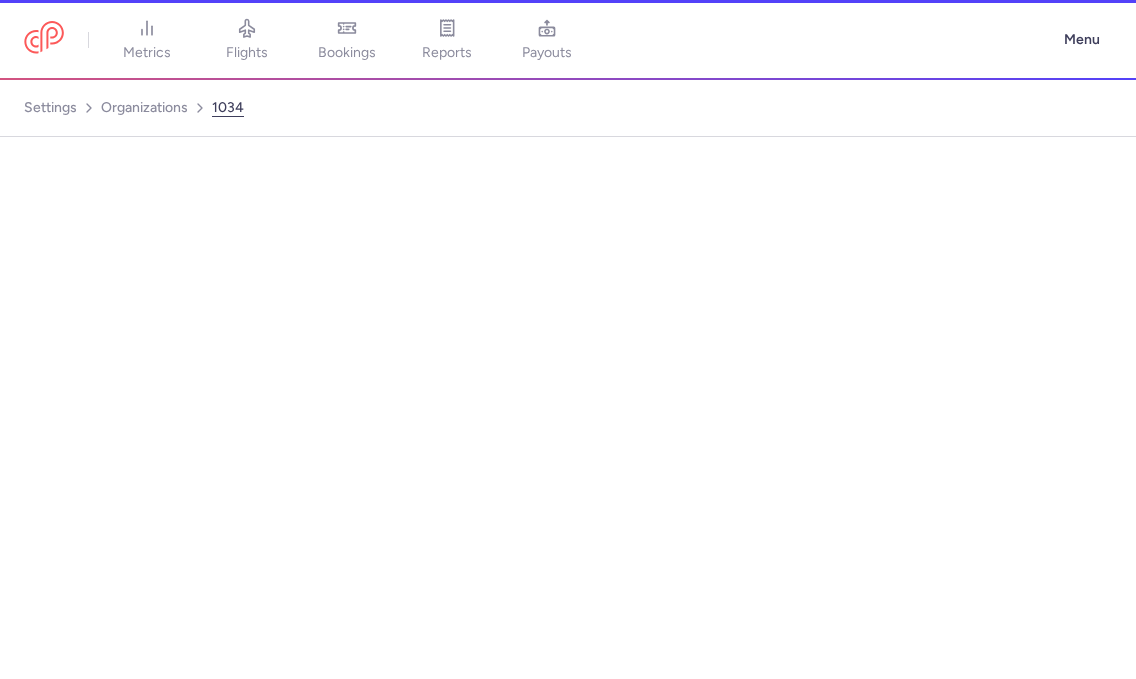 select on "DEDICATED" 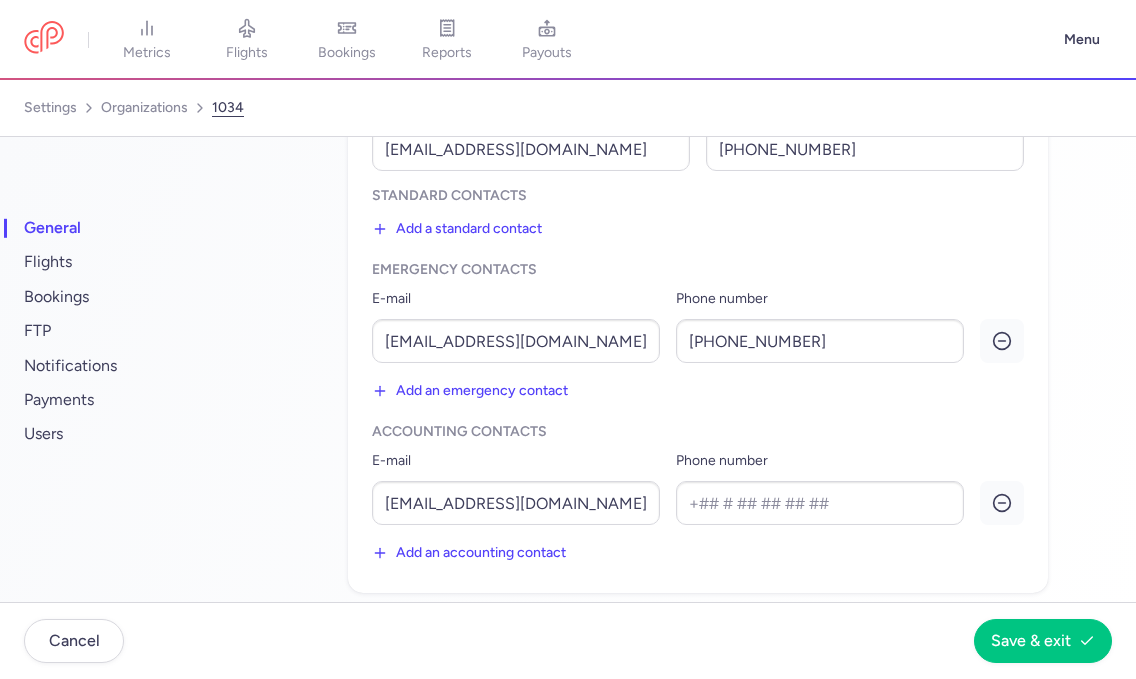 scroll, scrollTop: 0, scrollLeft: 0, axis: both 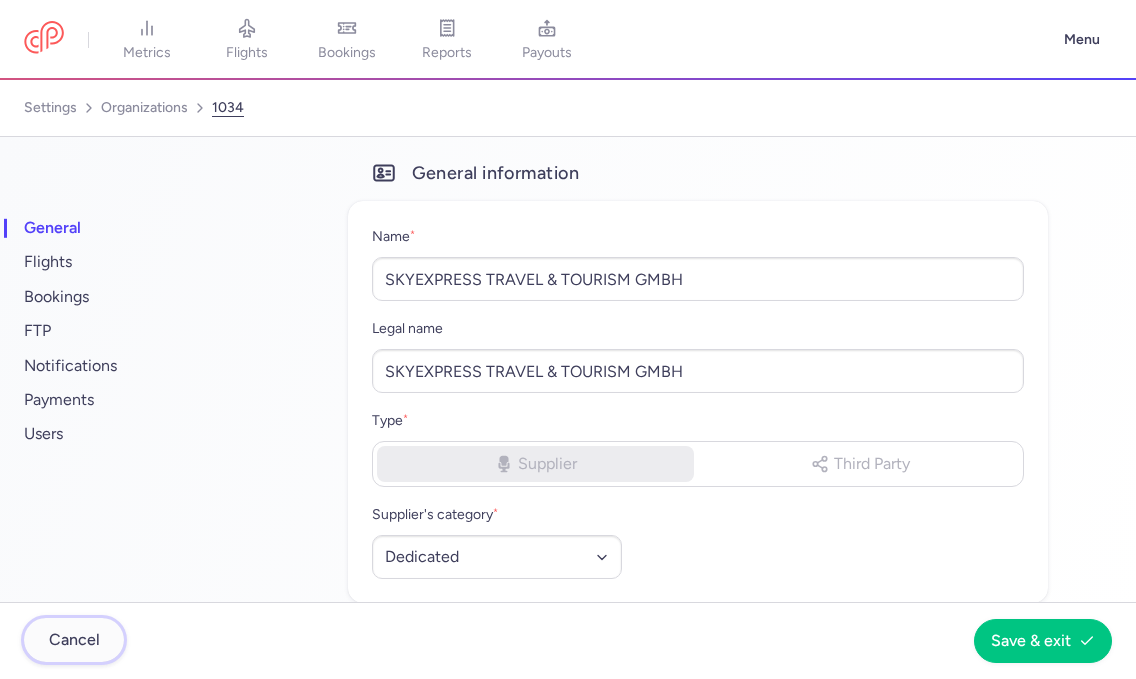 click on "Cancel" at bounding box center (74, 640) 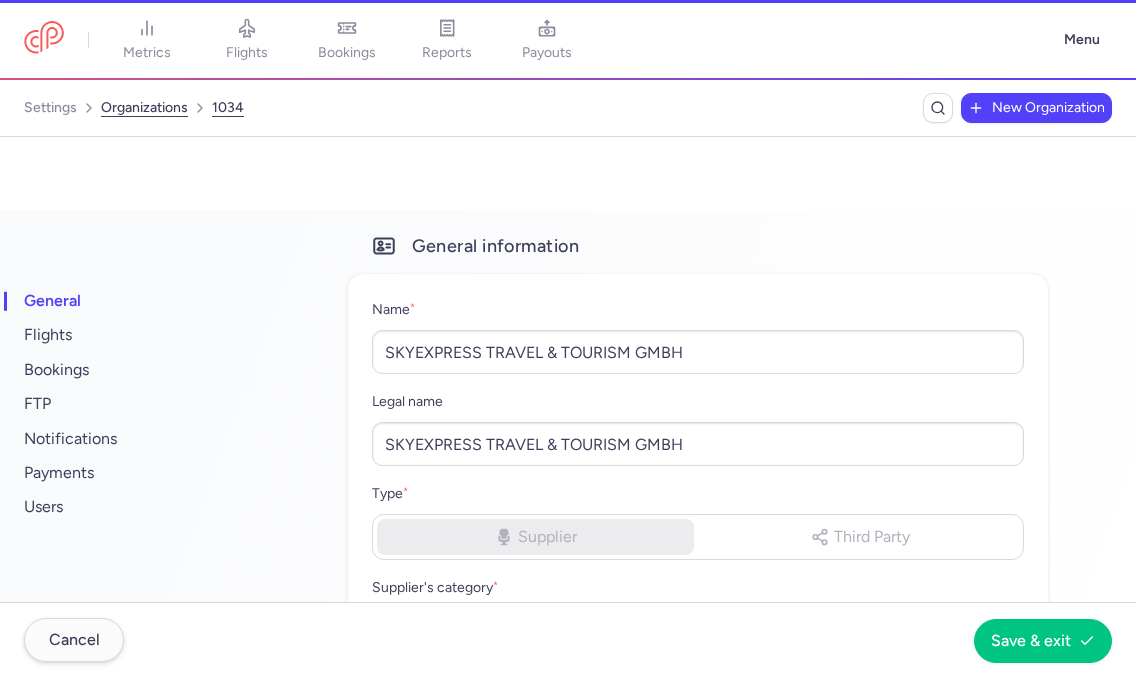 scroll, scrollTop: 0, scrollLeft: 0, axis: both 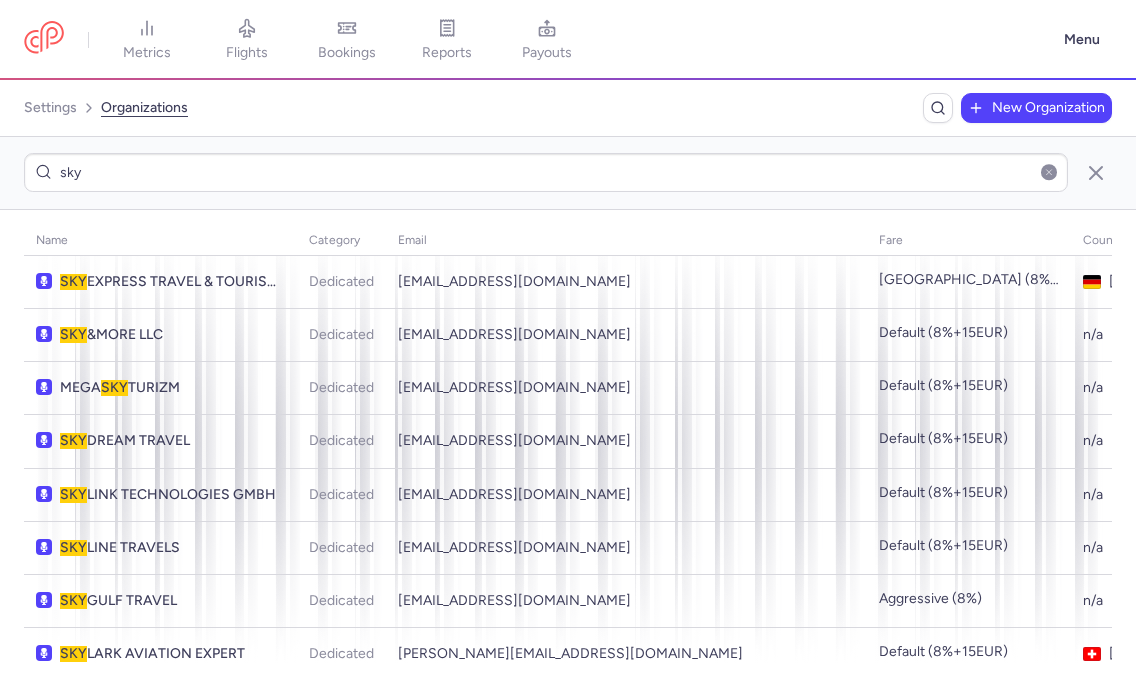click on "name category email fare country banking info SKY EXPRESS TRAVEL & TOURISM GMBH Dedicated valdet@skyexpress.info Kosovo (8% + 5EUR) Germany ✅ SKY &MORE LLC Dedicated info@skymore.com Default (8%+15EUR) n/a ❌ MEGA  SKY TURIZM Dedicated antalya@skytur.com Default (8%+15EUR) n/a ❌ SKY DREAM TRAVEL Dedicated skydreamtravelservices@gmail.com Default (8%+15EUR) n/a ❌ SKY LINK TECHNOLOGIES GMBH Dedicated mi@skylink-technologies.de Default (8%+15EUR) n/a ❌ SKY LINE TRAVELS Dedicated info@skyline.co.in Default (8%+15EUR) n/a ❌ SKY  GULF TRAVEL Dedicated reseg@skygulf.travel Aggressive (8%) n/a ❌ SKY LARK AVIATION EXPERT Dedicated b.sinclair@flyskylark.com Default (8%+15EUR) Switzerland ✅ E SKY  SUPPLY Dedicated krzysztof.bigder@esky.com EDO AIRLINES (5% + 1E) Poland ❌ SKY WAYS CHARTER Dedicated charter@flyskyways.net Default (8%+15EUR) n/a ❌ SKY  WAYS LEADER Dedicated skywaysleader@mail.ru Default (8%+15EUR) n/a ❌ 7 SKY Dedicated info@asemaneshahr.ir Default (8%+15EUR) n/a ❌ E SKY OTA n/a ❌" at bounding box center (568, 444) 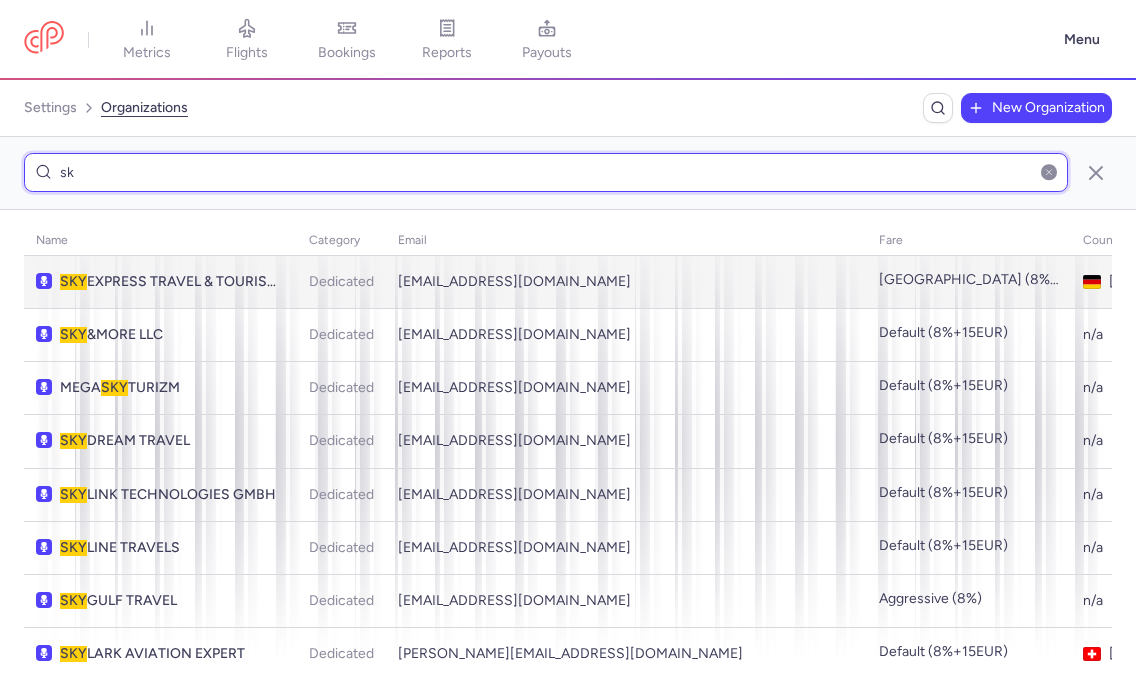 type on "s" 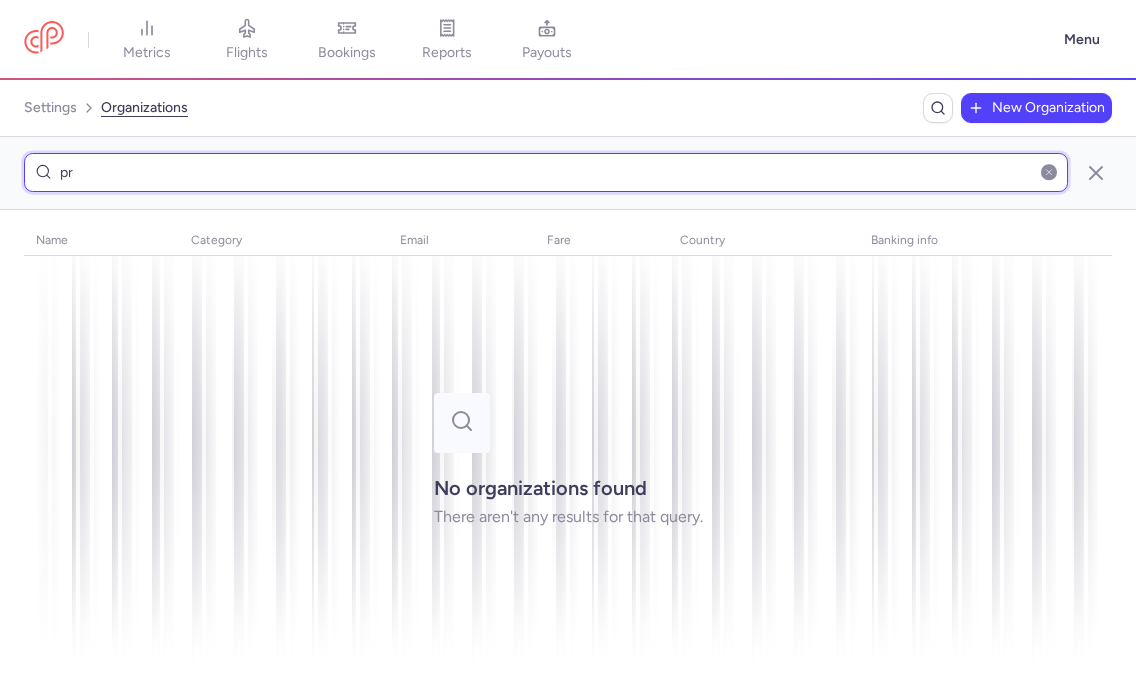 type on "p" 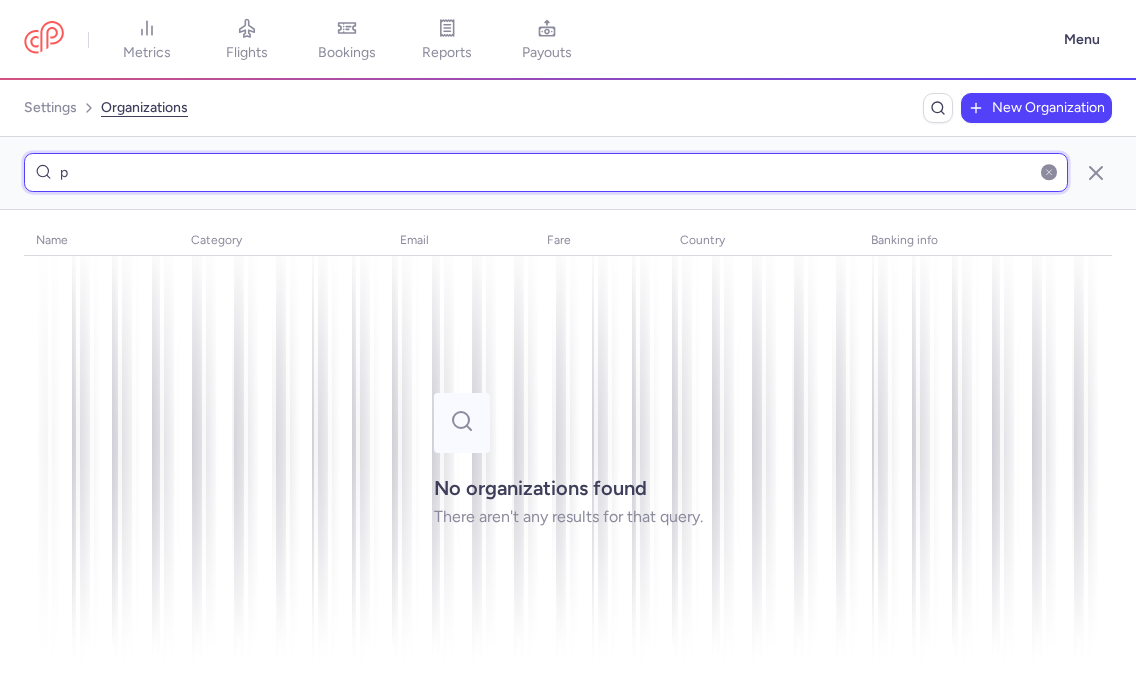 type 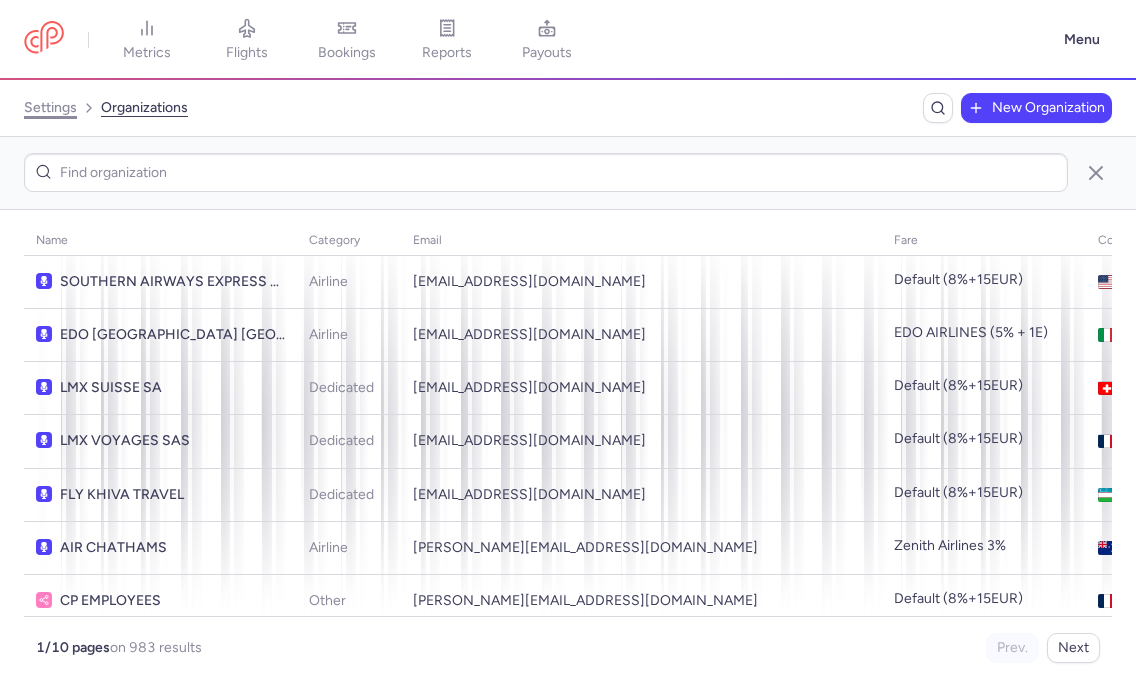 click on "settings" at bounding box center [50, 108] 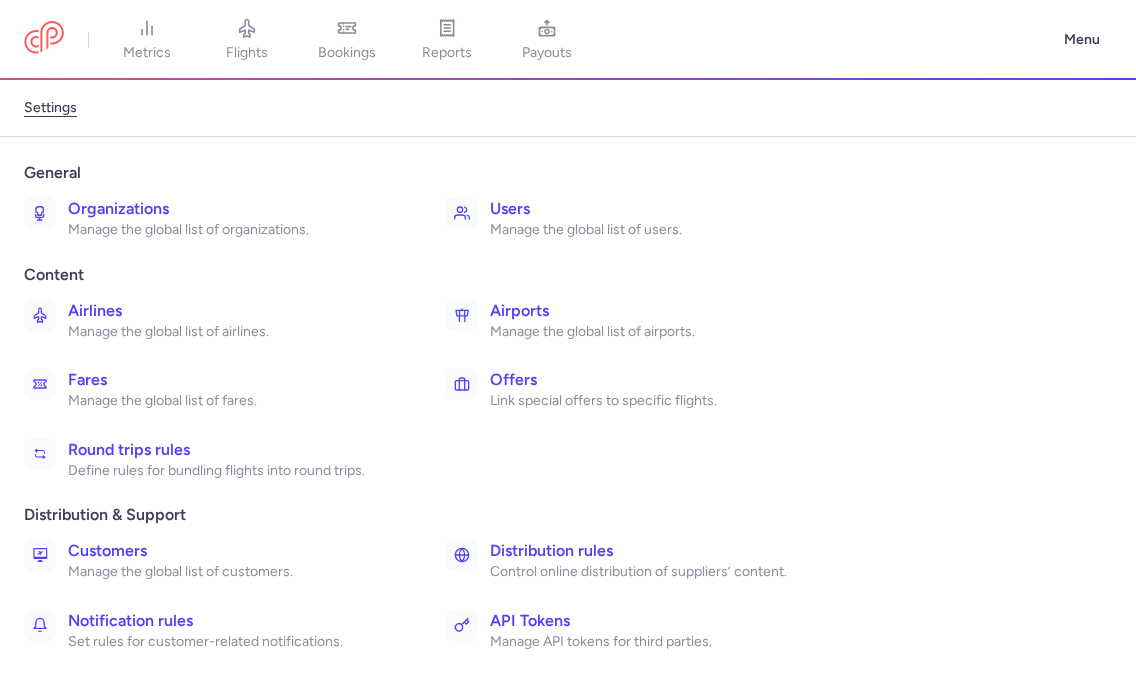 click on "Organizations" at bounding box center (235, 209) 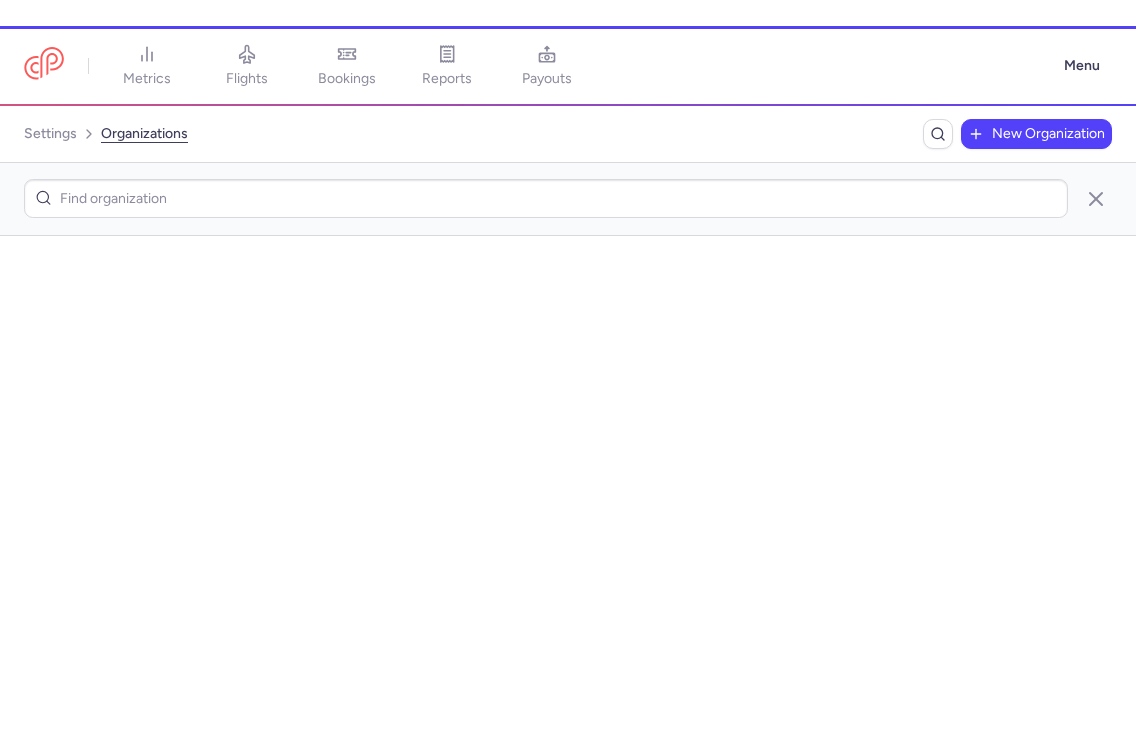 scroll, scrollTop: 0, scrollLeft: 0, axis: both 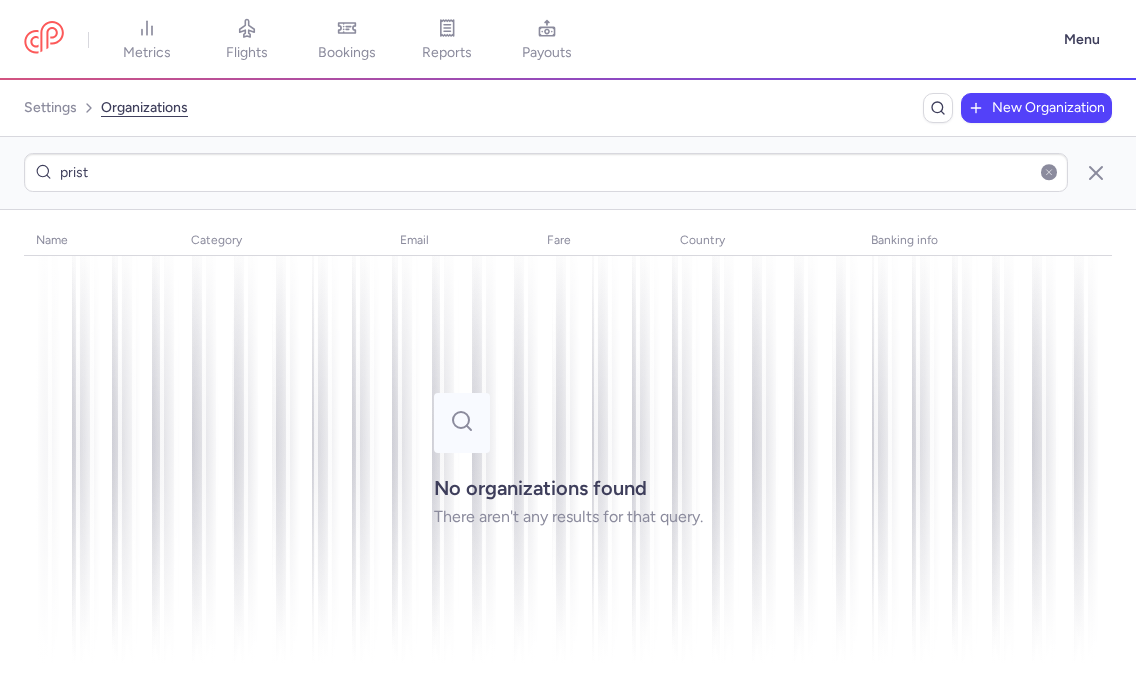 type on "pris" 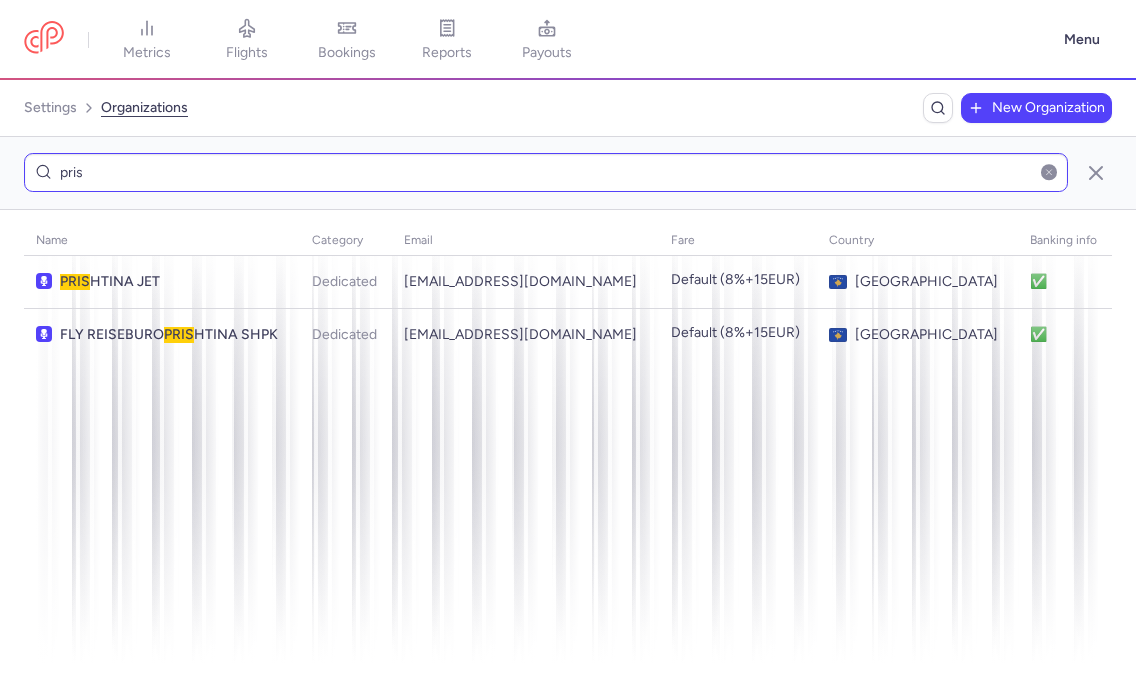 click on "pris" at bounding box center (546, 172) 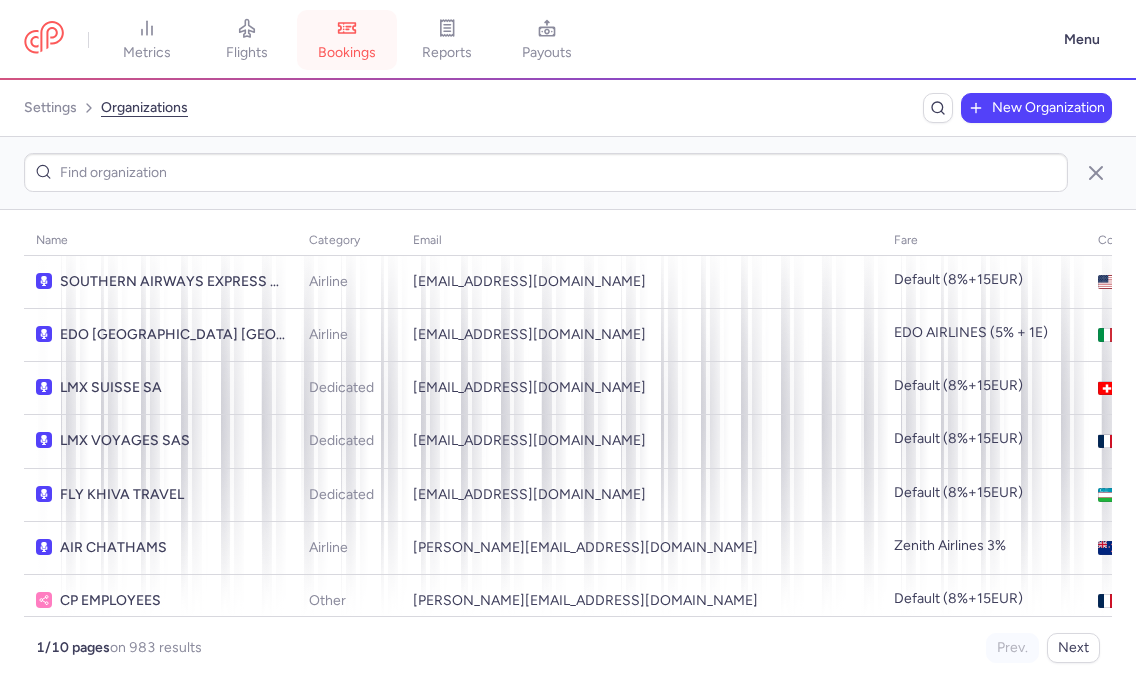 drag, startPoint x: 230, startPoint y: 139, endPoint x: 379, endPoint y: 17, distance: 192.57466 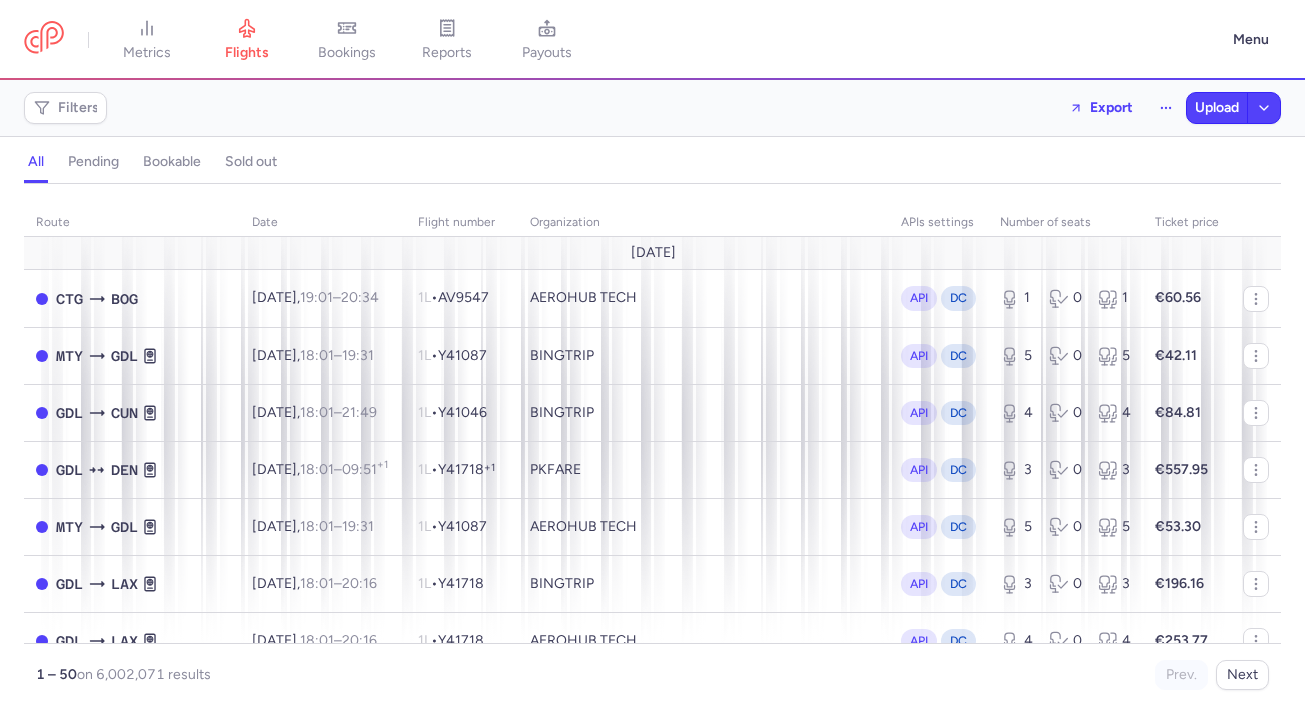scroll, scrollTop: 0, scrollLeft: 0, axis: both 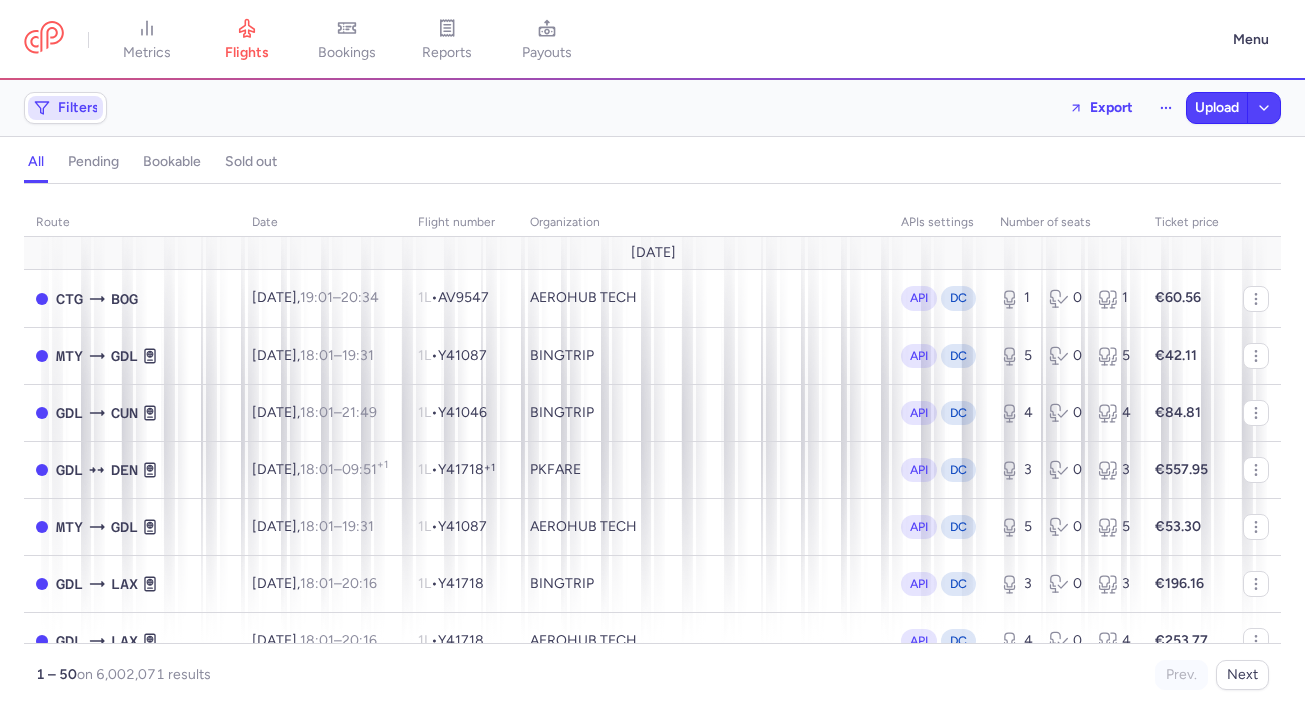 click on "Filters" at bounding box center (65, 108) 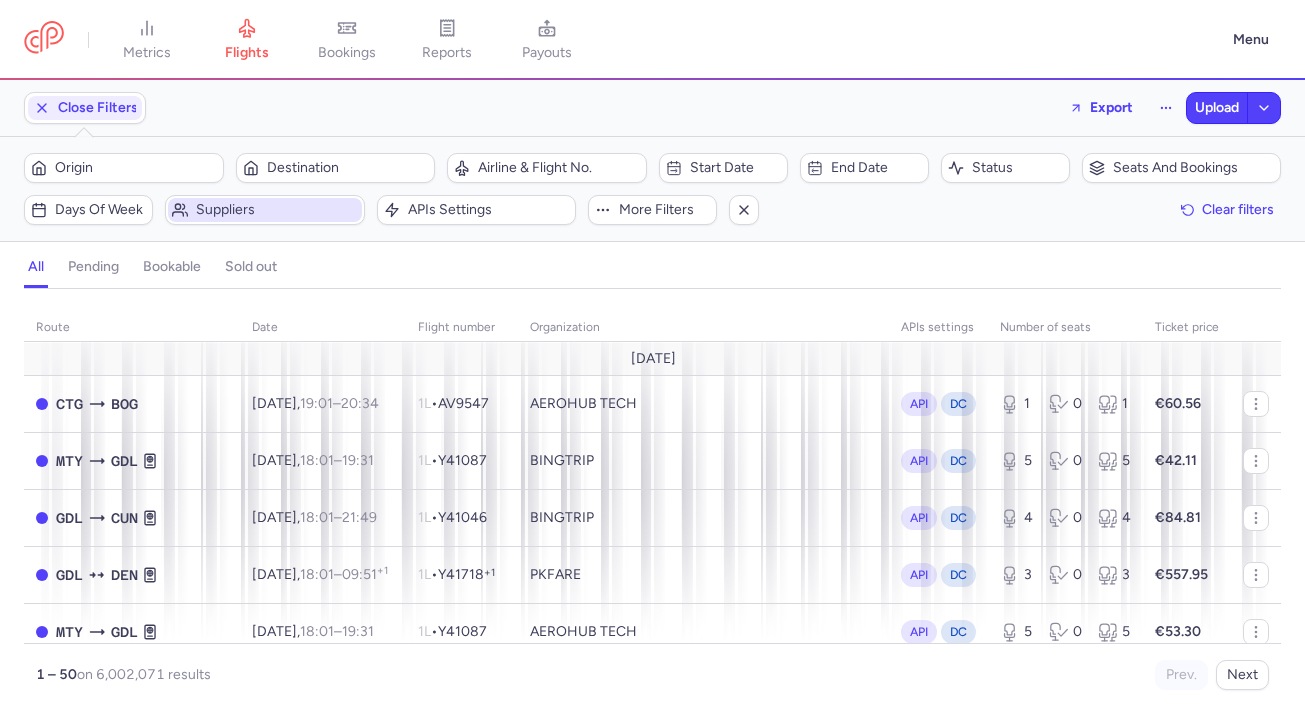 click on "Suppliers" at bounding box center [265, 210] 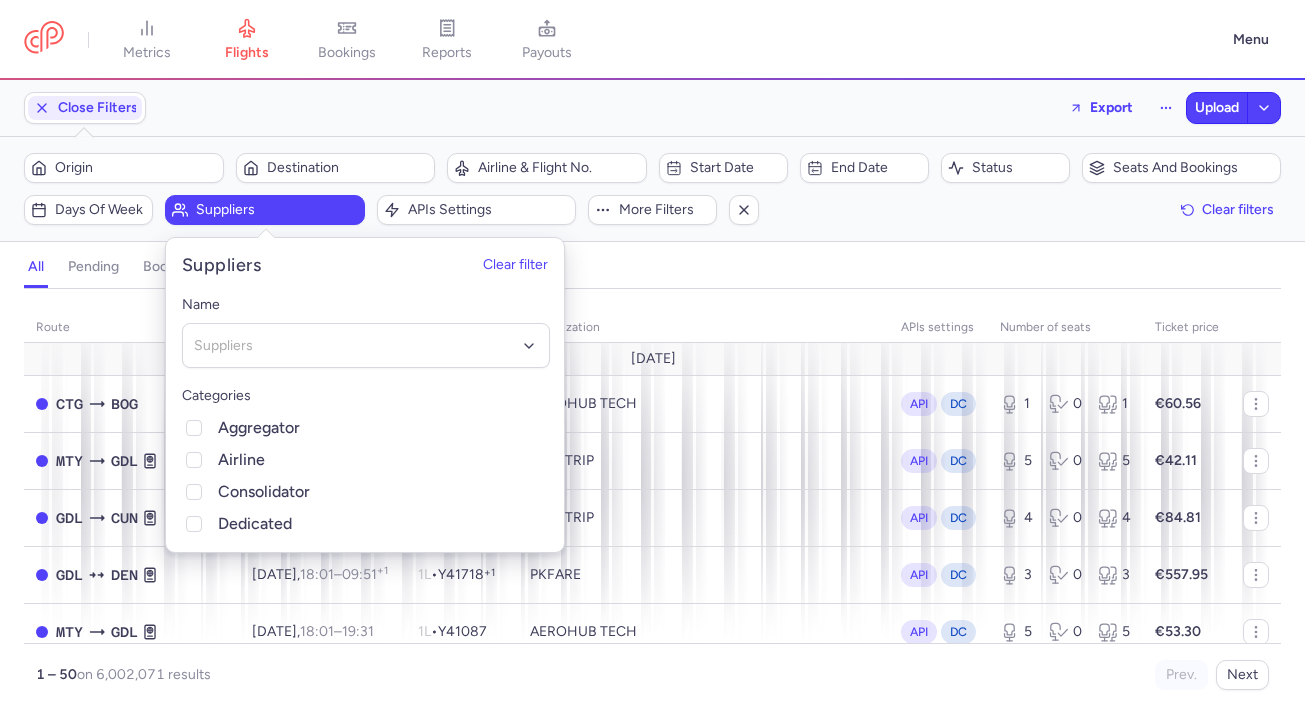 click on "Name Suppliers No elements found. Consider changing the search query. Type an organization name  Categories  Aggregator Airline Consolidator Dedicated" 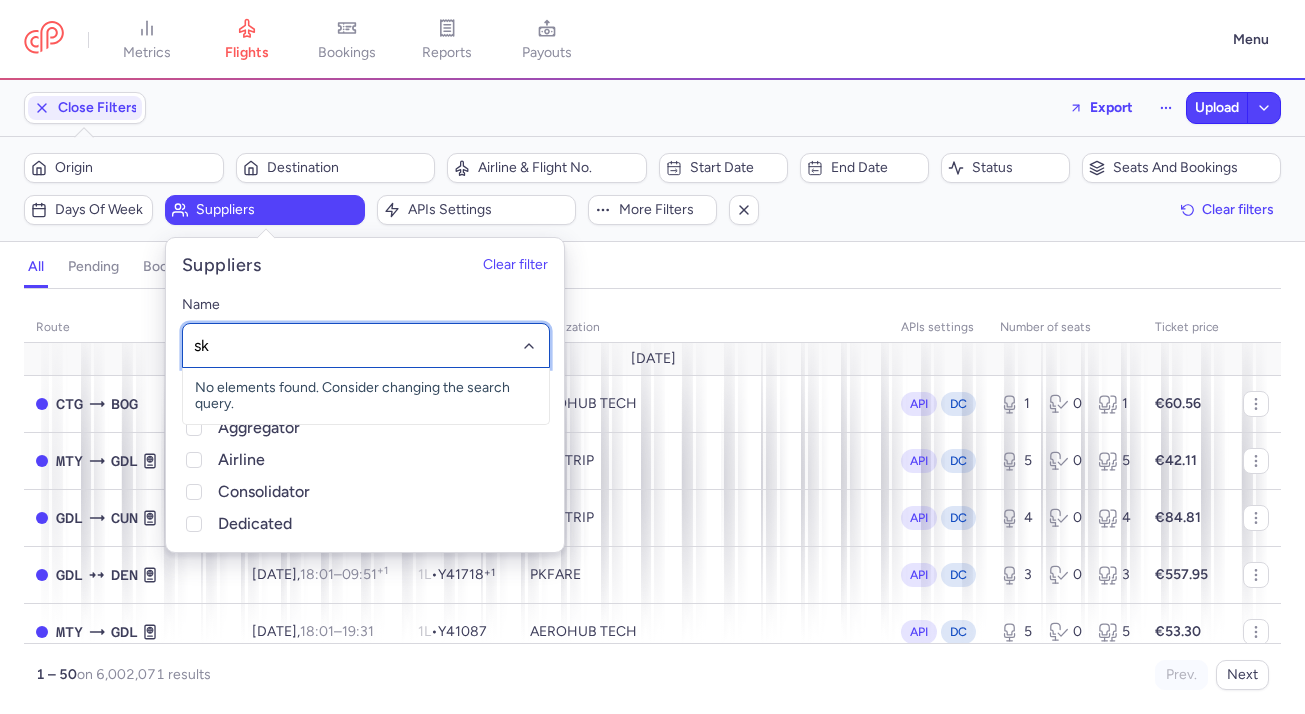 type on "sky" 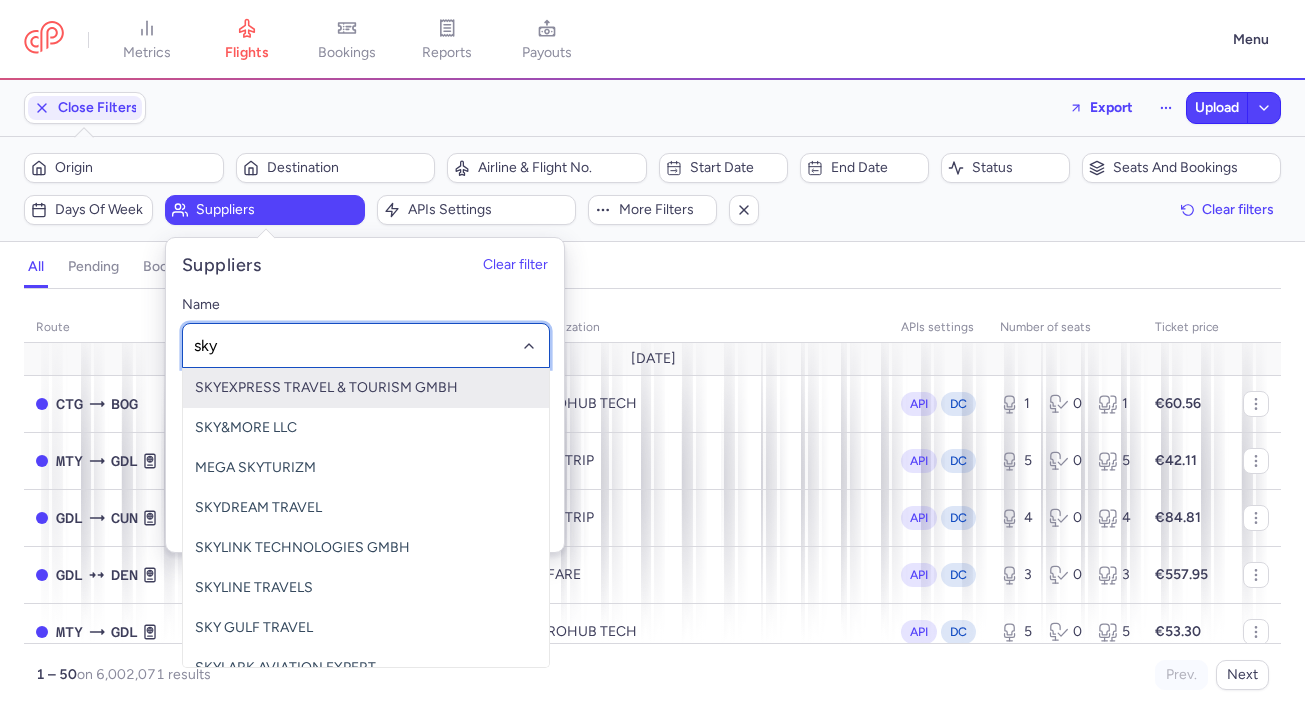 click on "SKYEXPRESS TRAVEL & TOURISM GMBH" 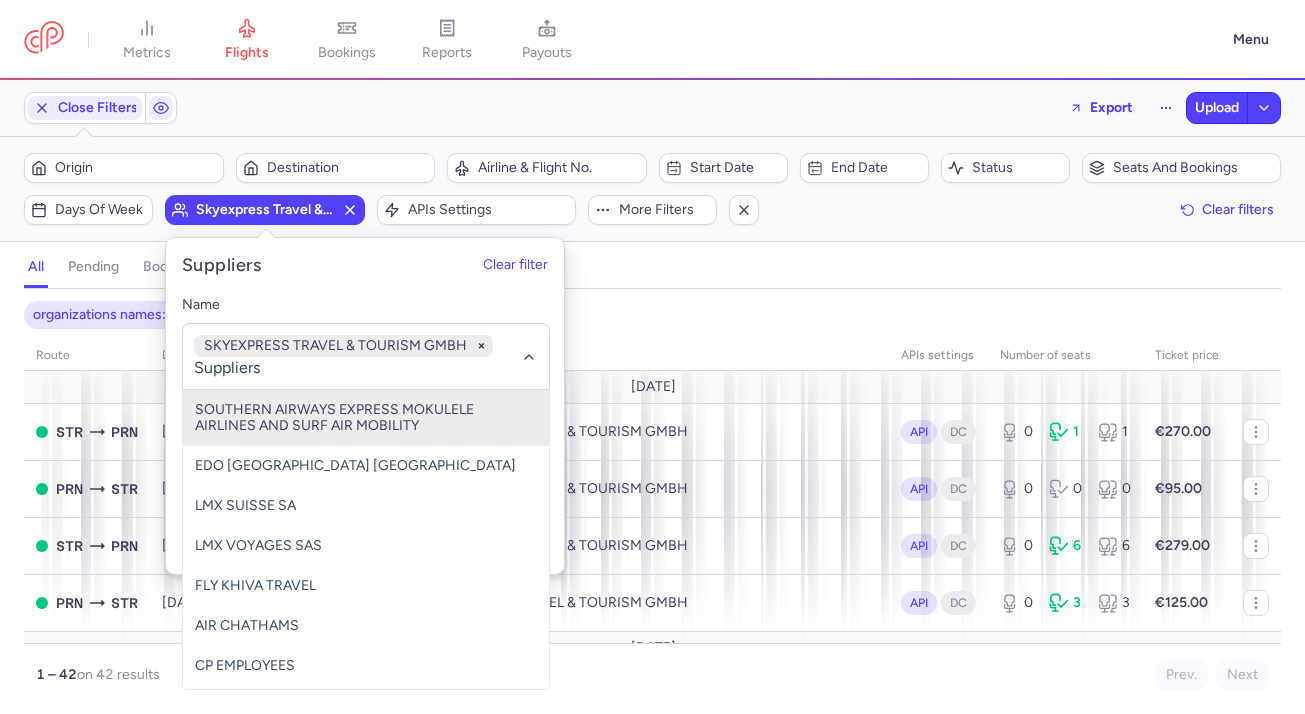 click on "organizations names: SKYEXPRESS TRAVEL & TOURISM GMBH" at bounding box center [652, 315] 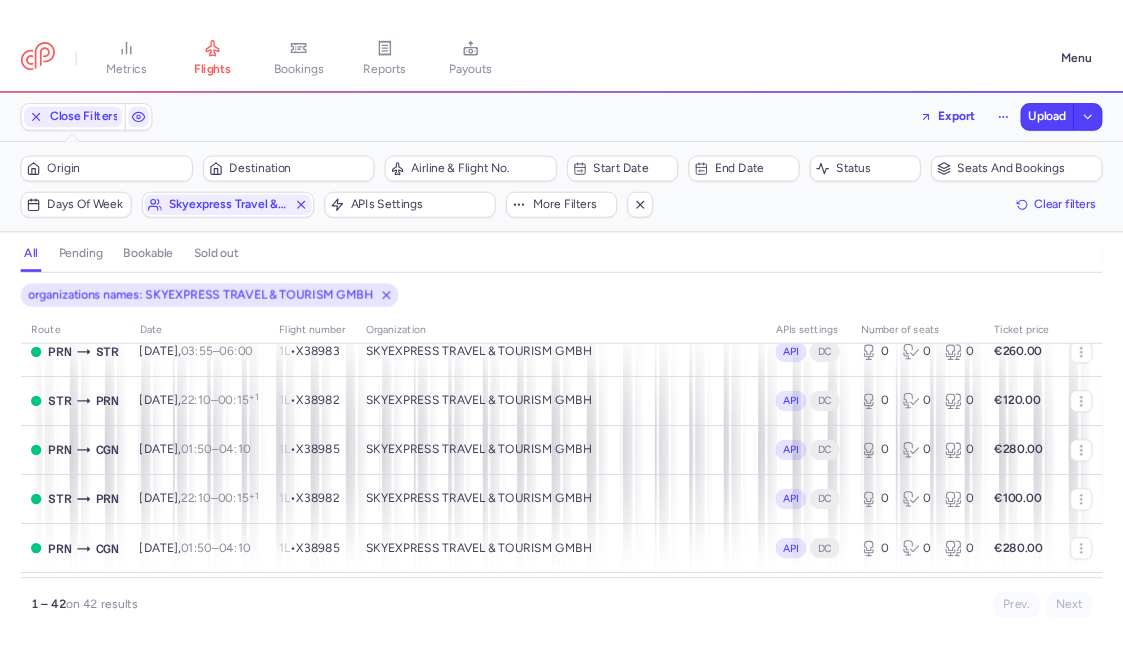 scroll, scrollTop: 372, scrollLeft: 0, axis: vertical 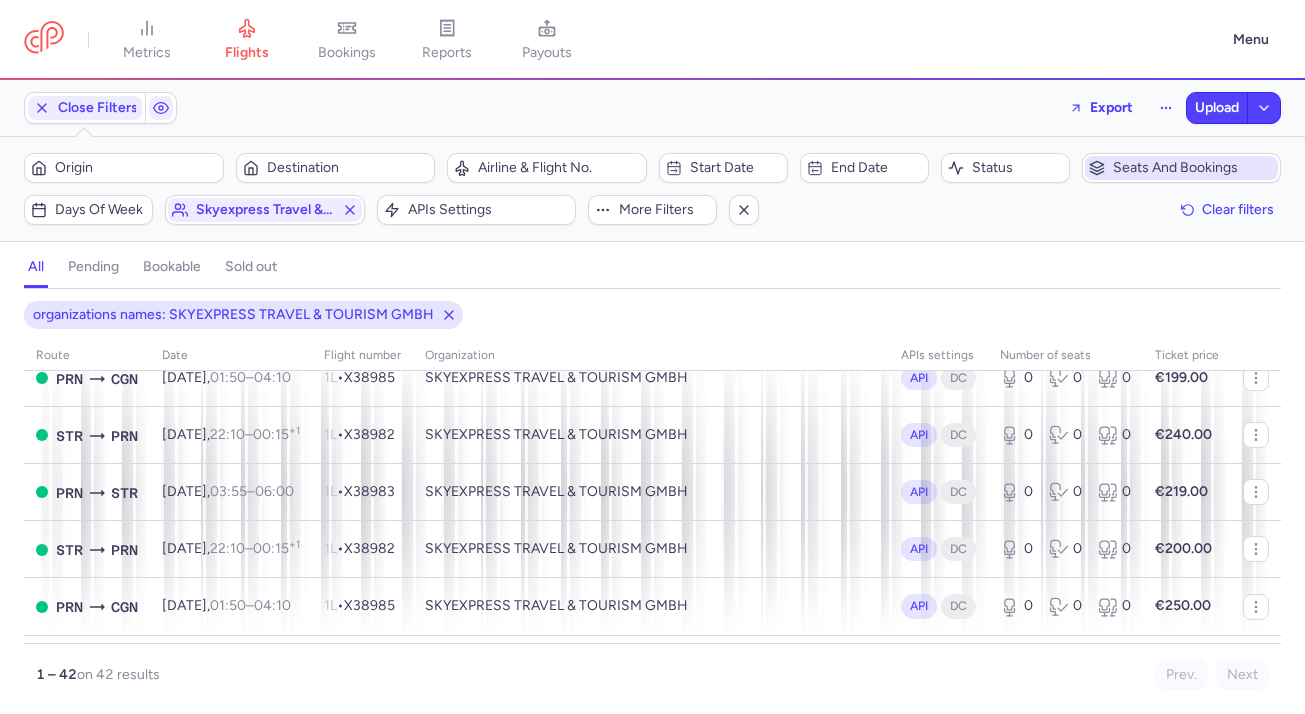 click on "Seats and bookings" at bounding box center [1194, 168] 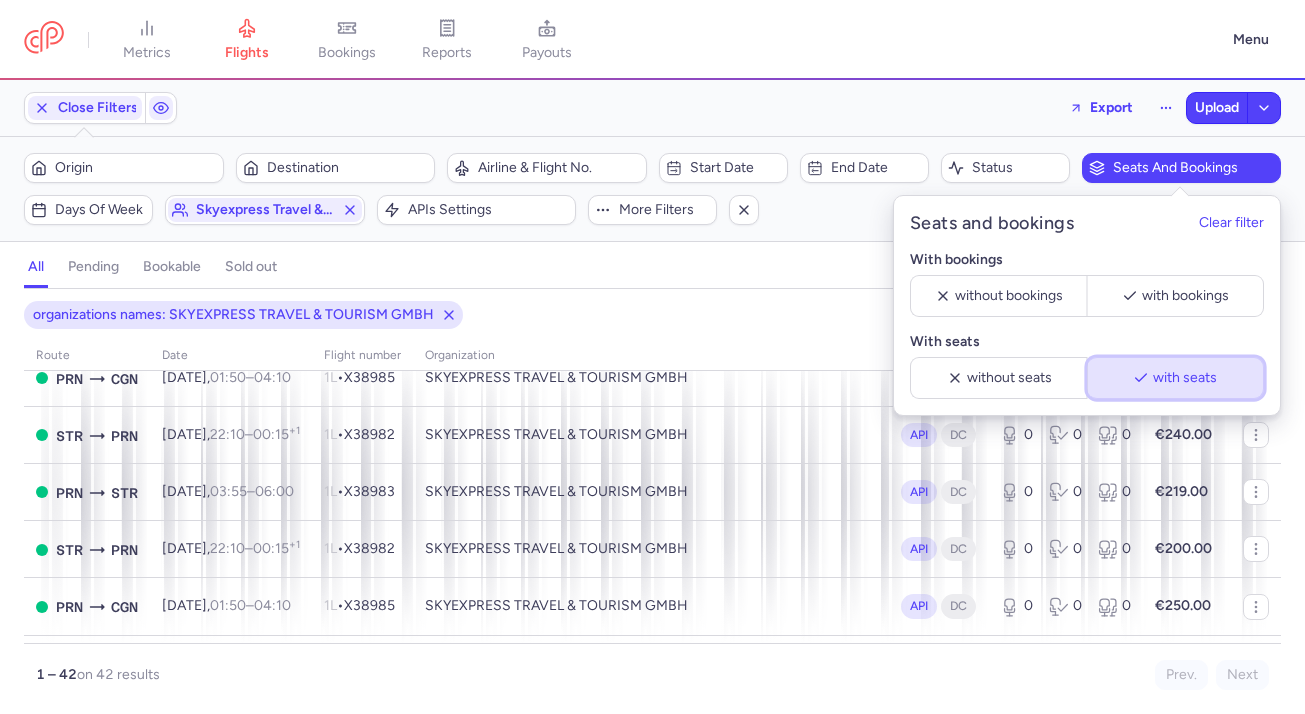 click on "with seats" 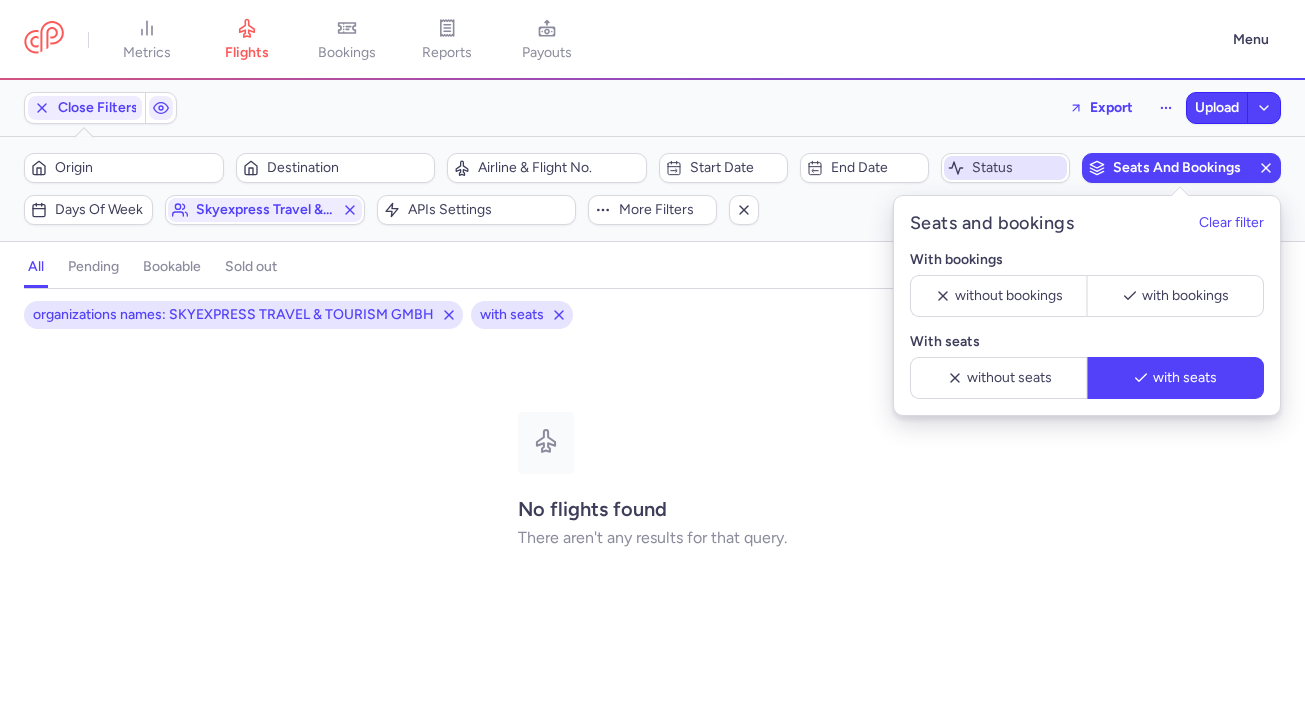 click on "Status" at bounding box center (1017, 168) 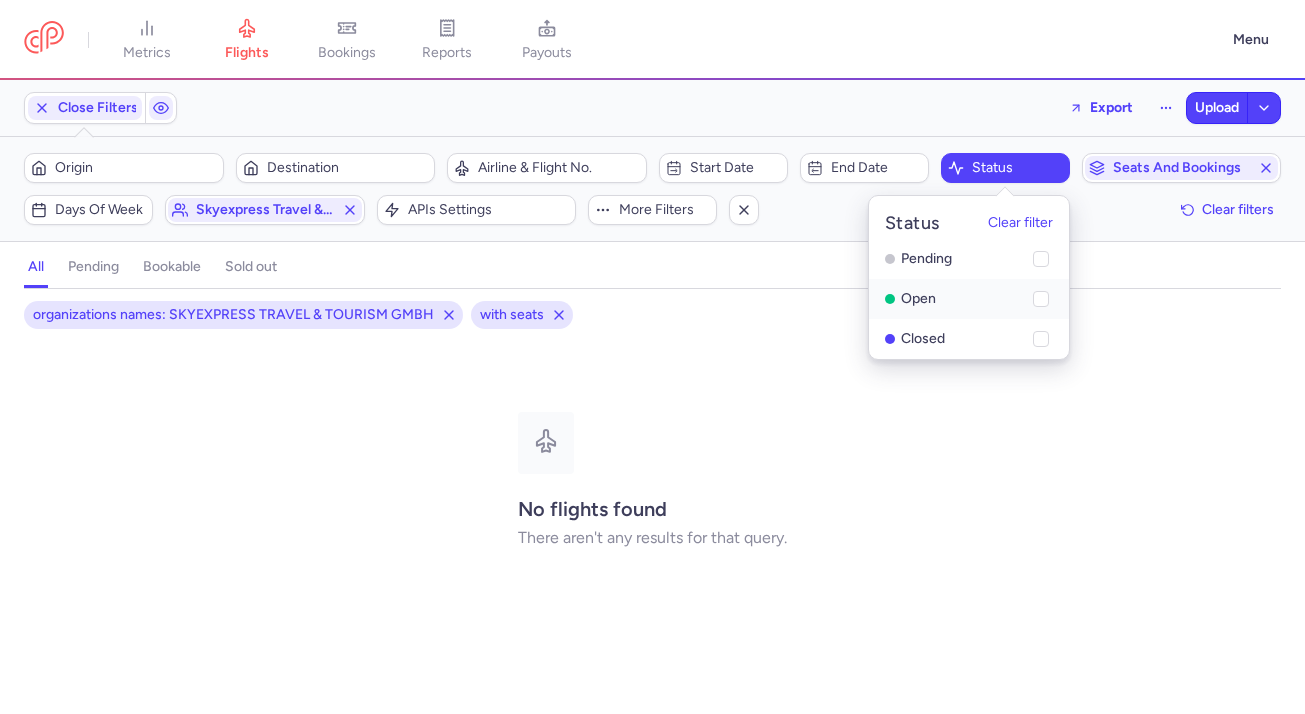 click on "open" 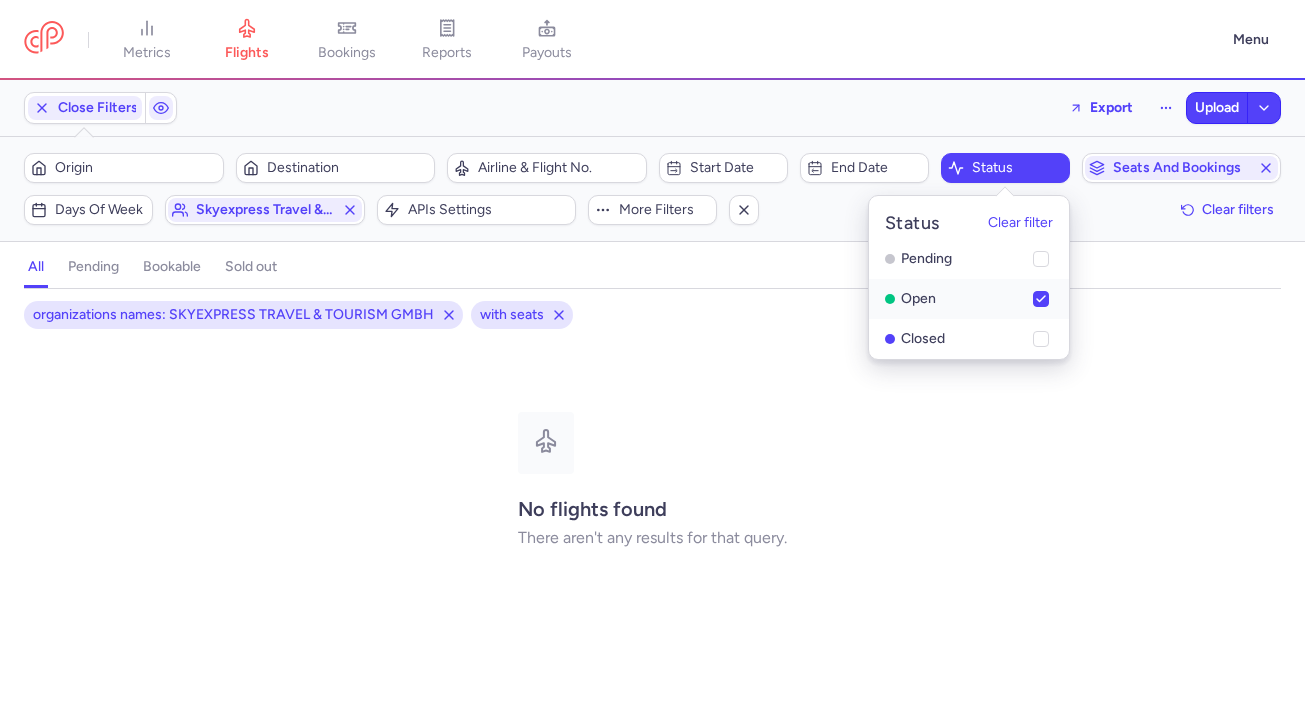 checkbox on "true" 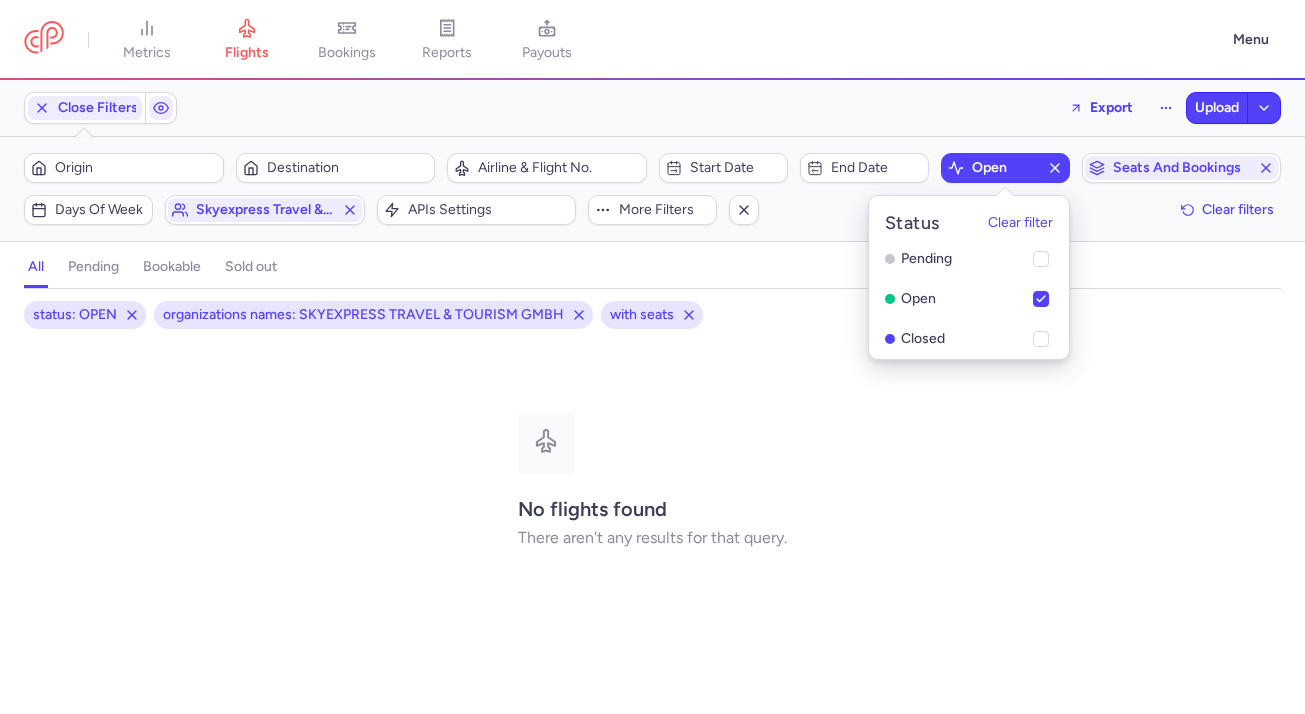 click on "status: OPEN organizations names: SKYEXPRESS TRAVEL & TOURISM GMBH with seats" at bounding box center (652, 315) 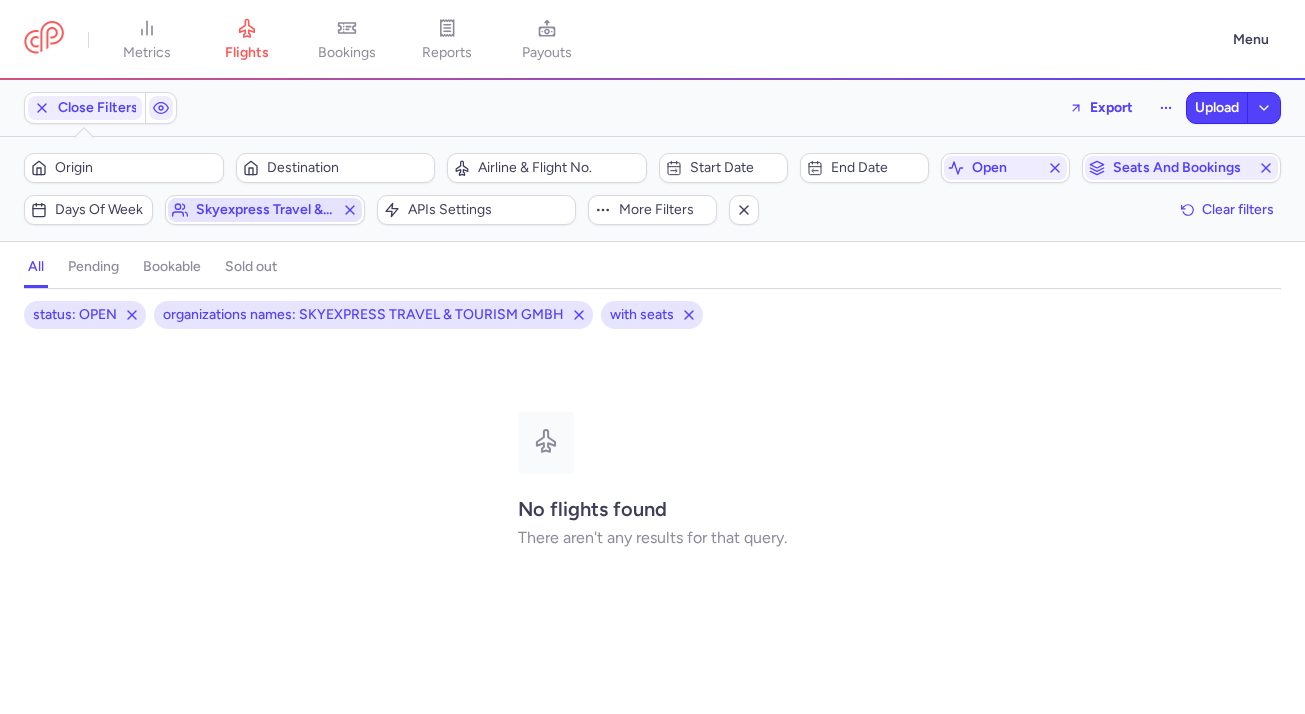 click on "skyexpress travel & tourism gmbh" at bounding box center (265, 210) 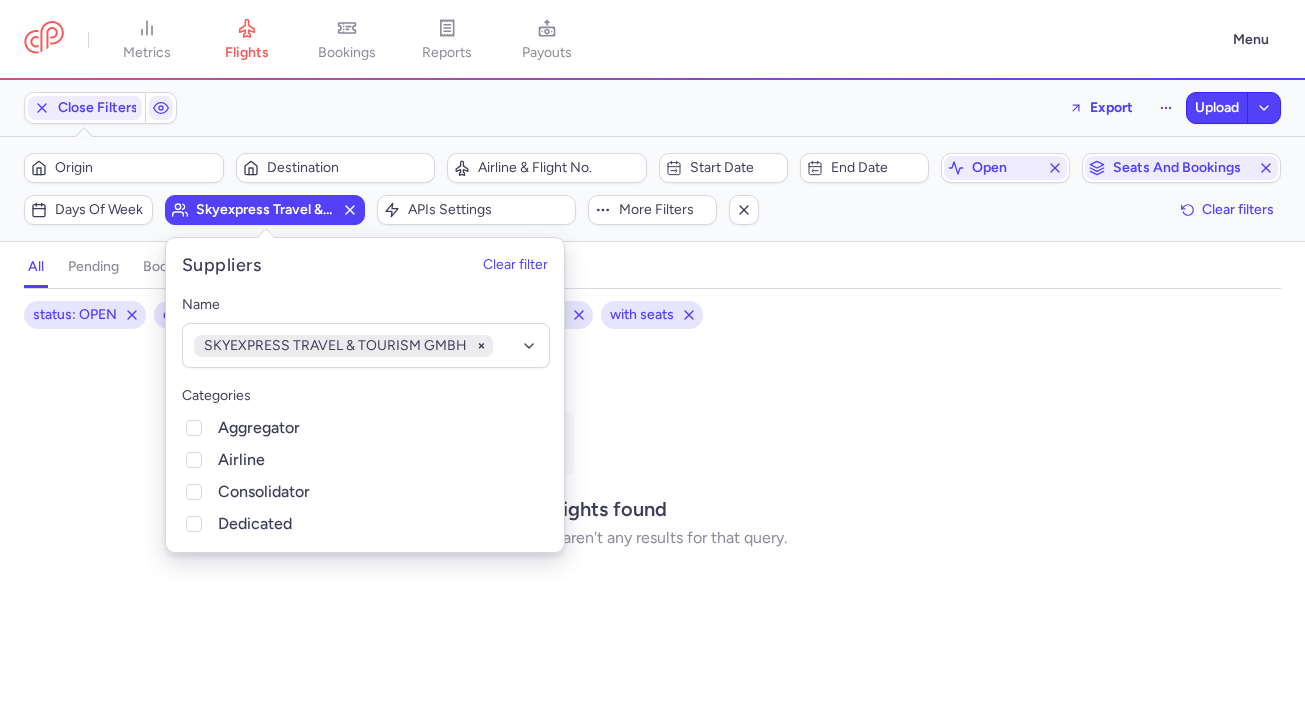 click on "all pending bookable sold out" at bounding box center [652, 271] 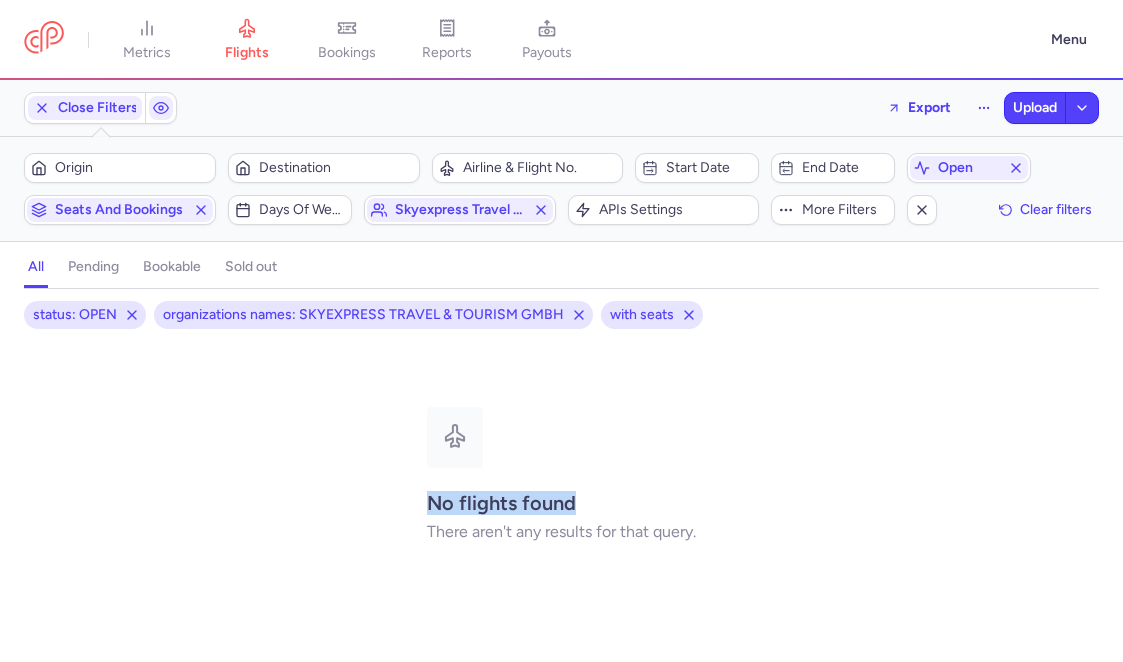 drag, startPoint x: 432, startPoint y: 501, endPoint x: 573, endPoint y: 500, distance: 141.00354 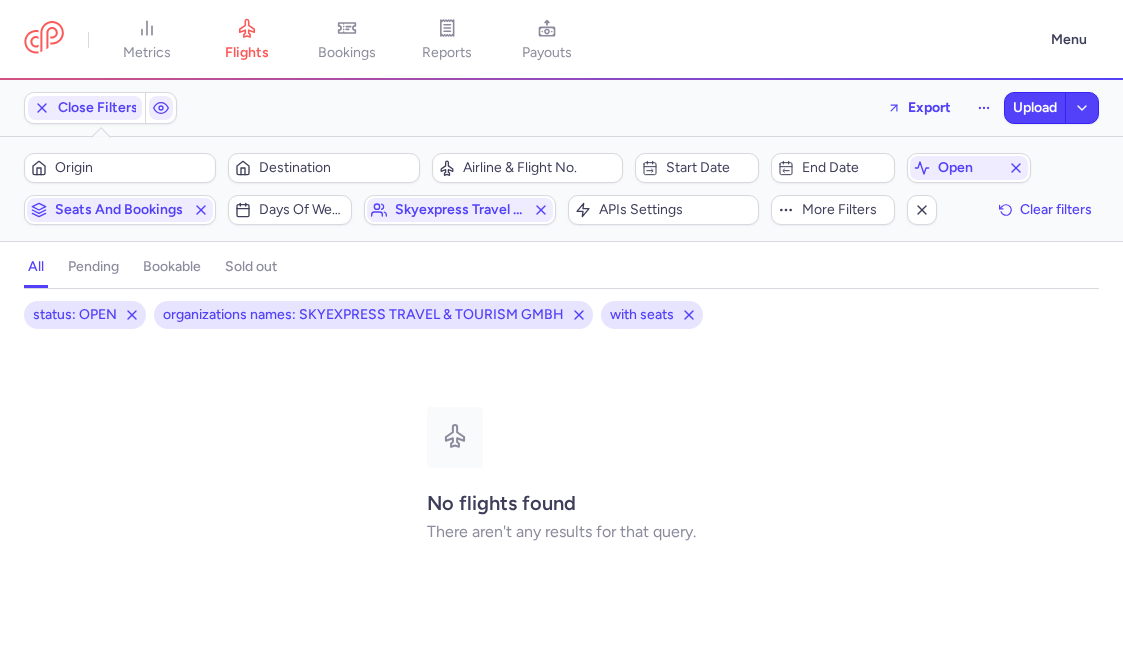 click on "There aren't any results for that query." 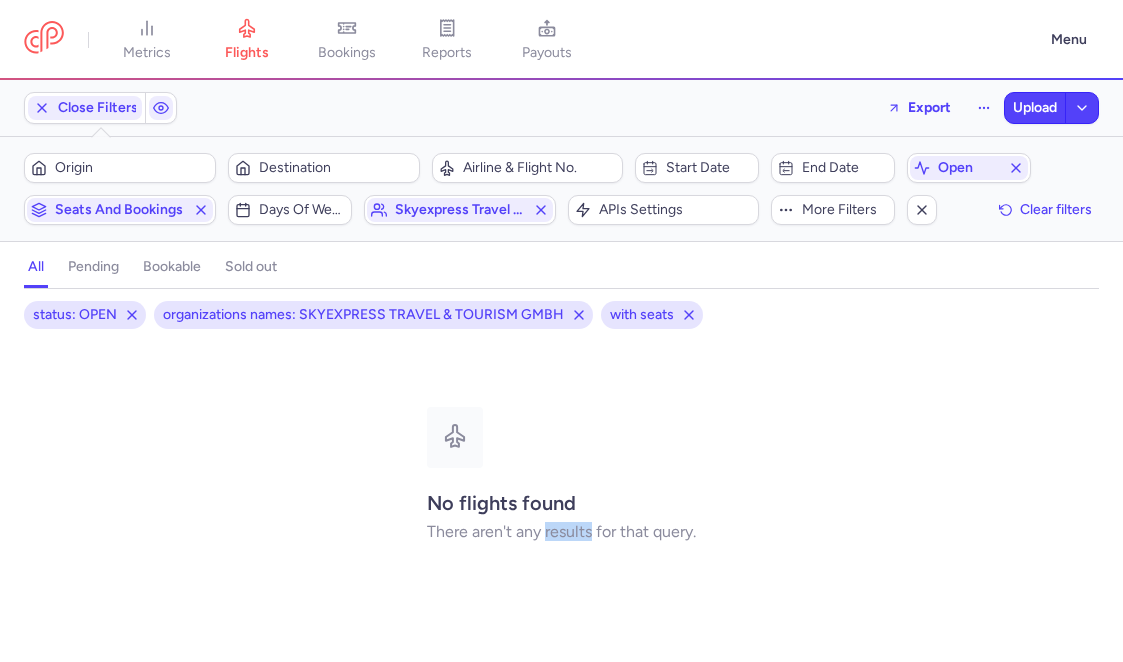 click on "There aren't any results for that query." 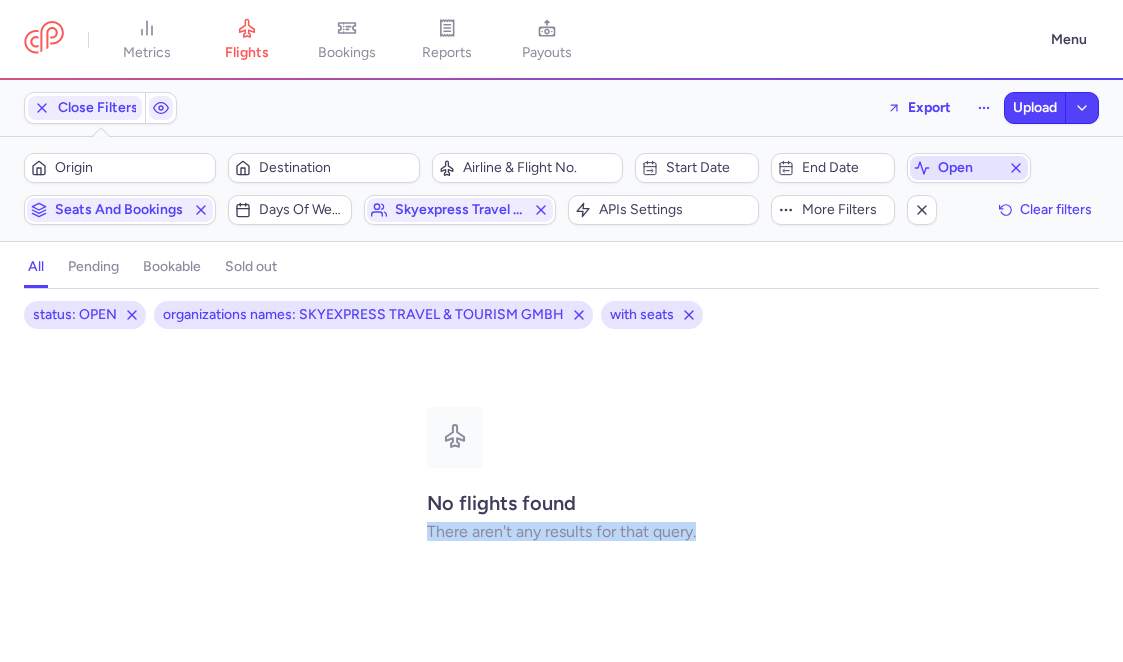 click on "open" at bounding box center (969, 168) 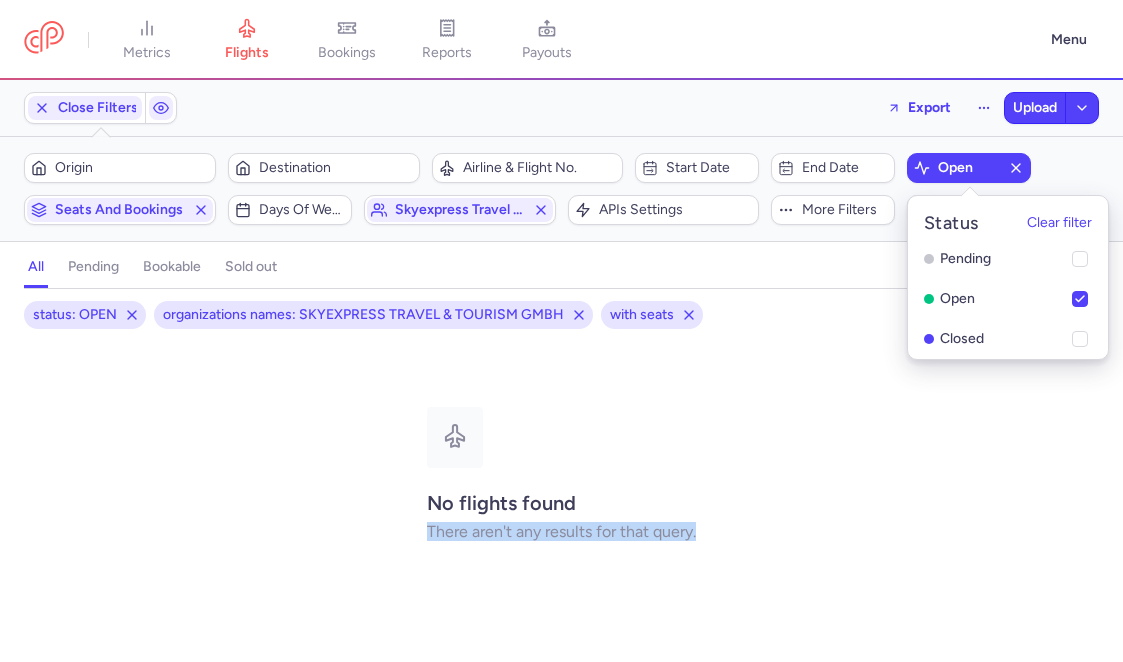 click on "status: OPEN organizations names: SKYEXPRESS TRAVEL & TOURISM GMBH with seats No flights found There aren't any results for that query." at bounding box center [561, 469] 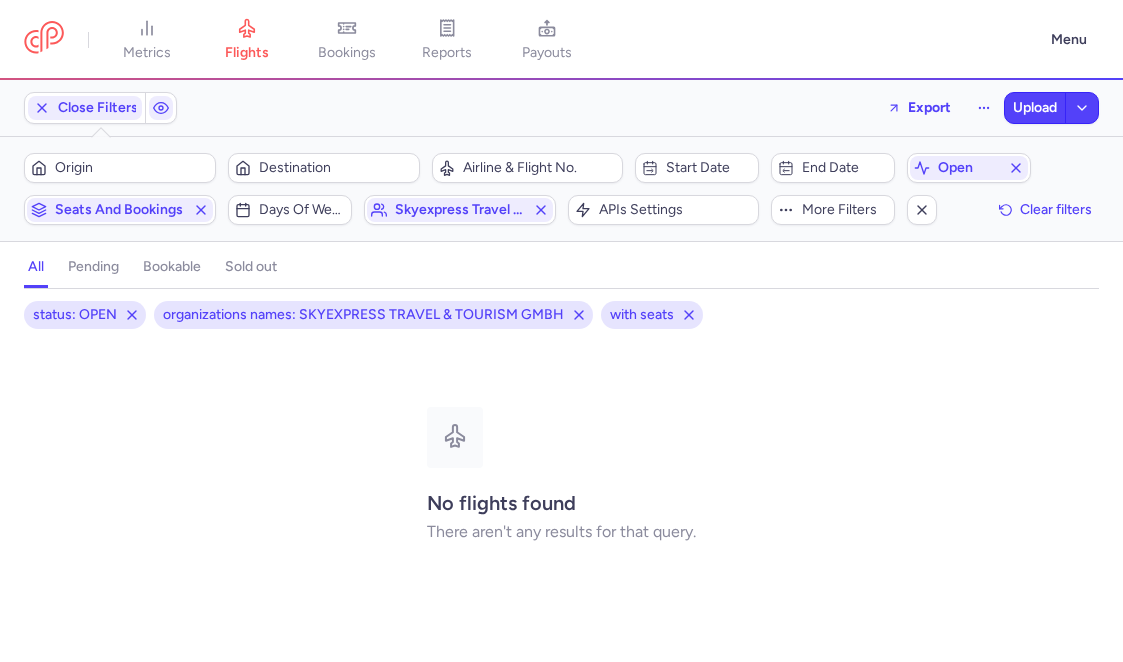 click on "organizations names: SKYEXPRESS TRAVEL & TOURISM GMBH" at bounding box center [363, 315] 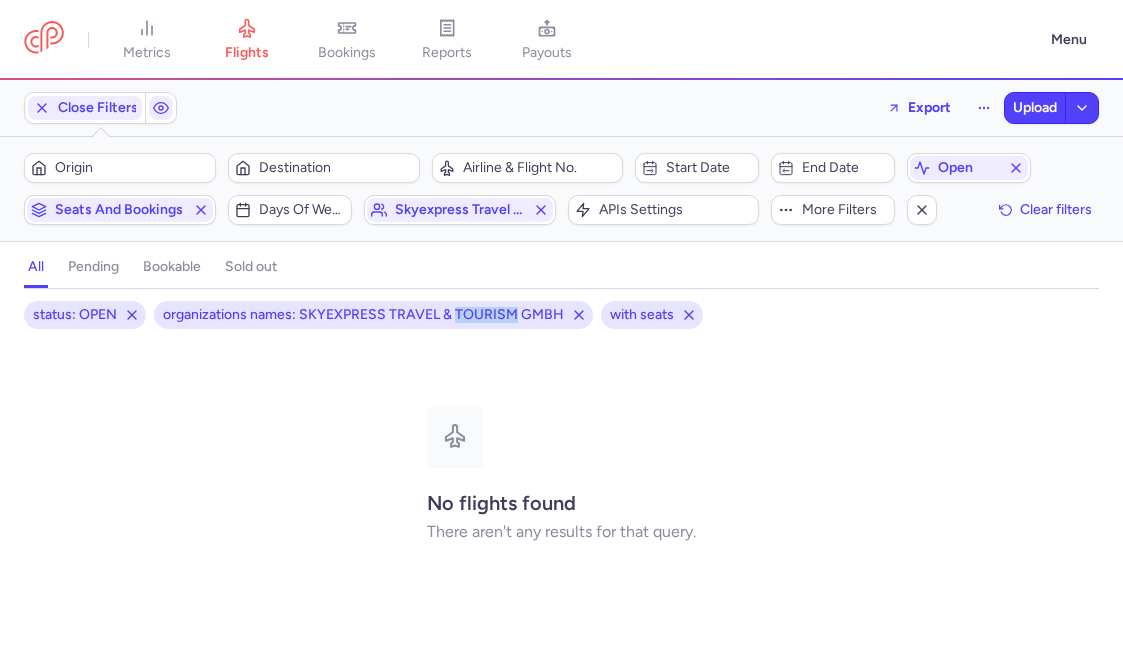 click on "organizations names: SKYEXPRESS TRAVEL & TOURISM GMBH" at bounding box center (363, 315) 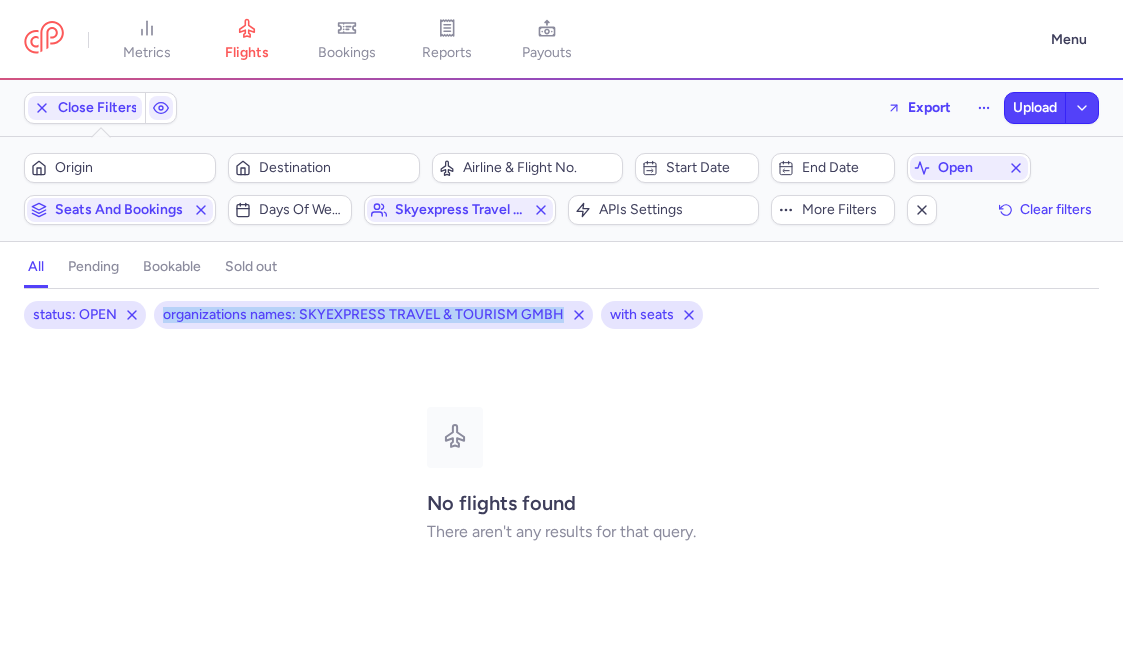 click on "organizations names: SKYEXPRESS TRAVEL & TOURISM GMBH" at bounding box center (363, 315) 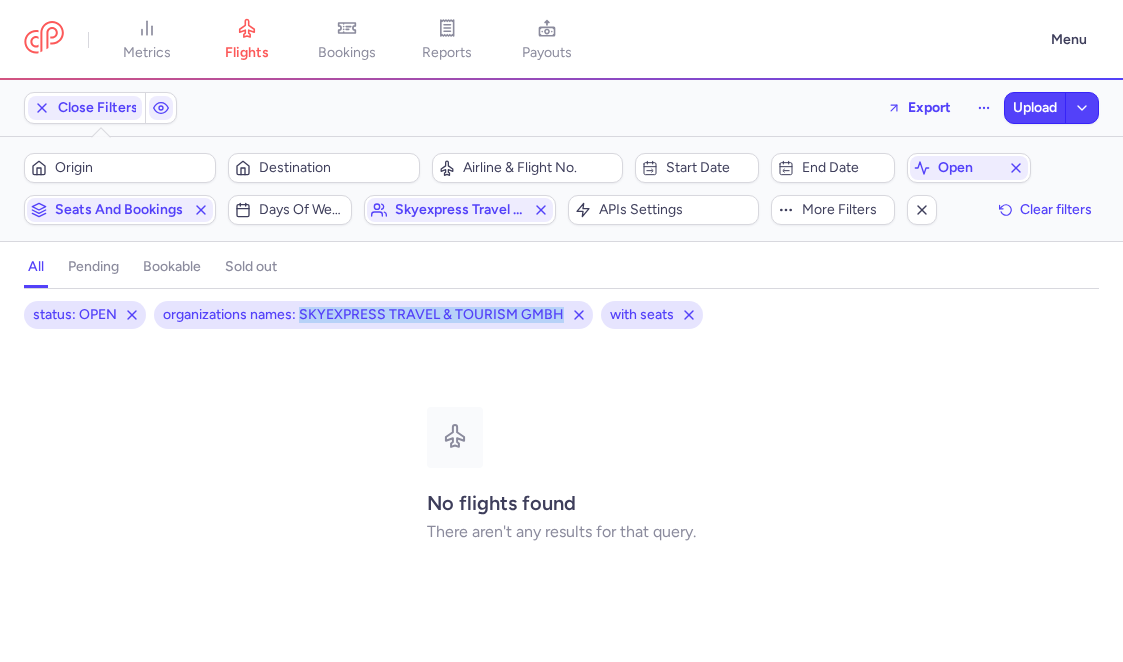 drag, startPoint x: 301, startPoint y: 315, endPoint x: 560, endPoint y: 319, distance: 259.03088 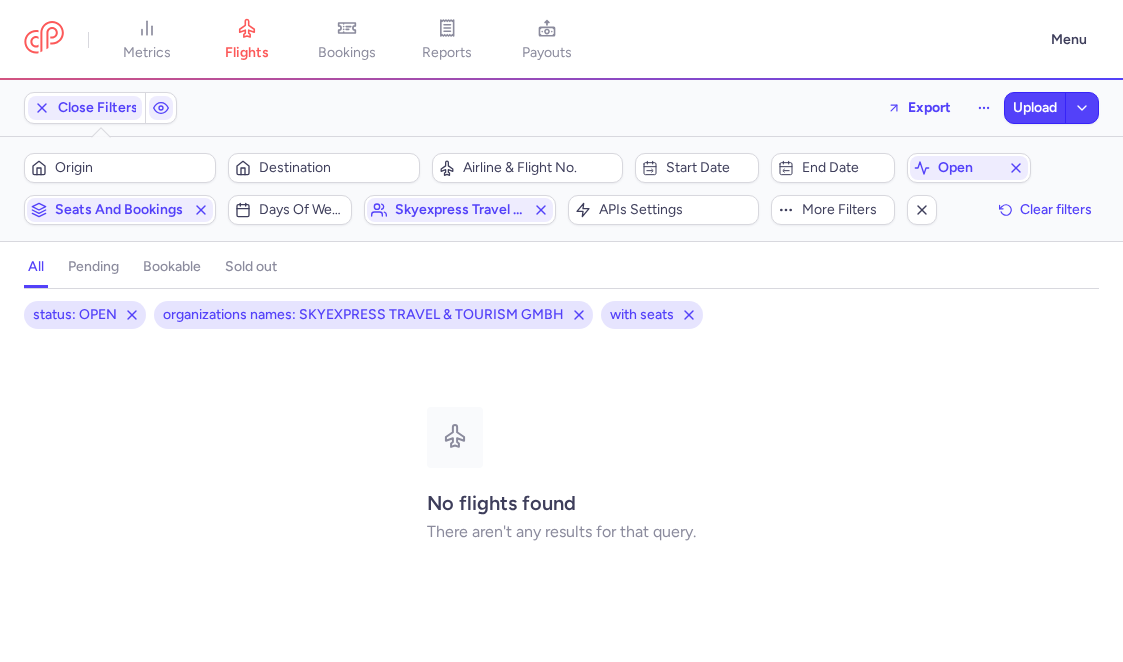 click on "all pending bookable sold out" at bounding box center [561, 271] 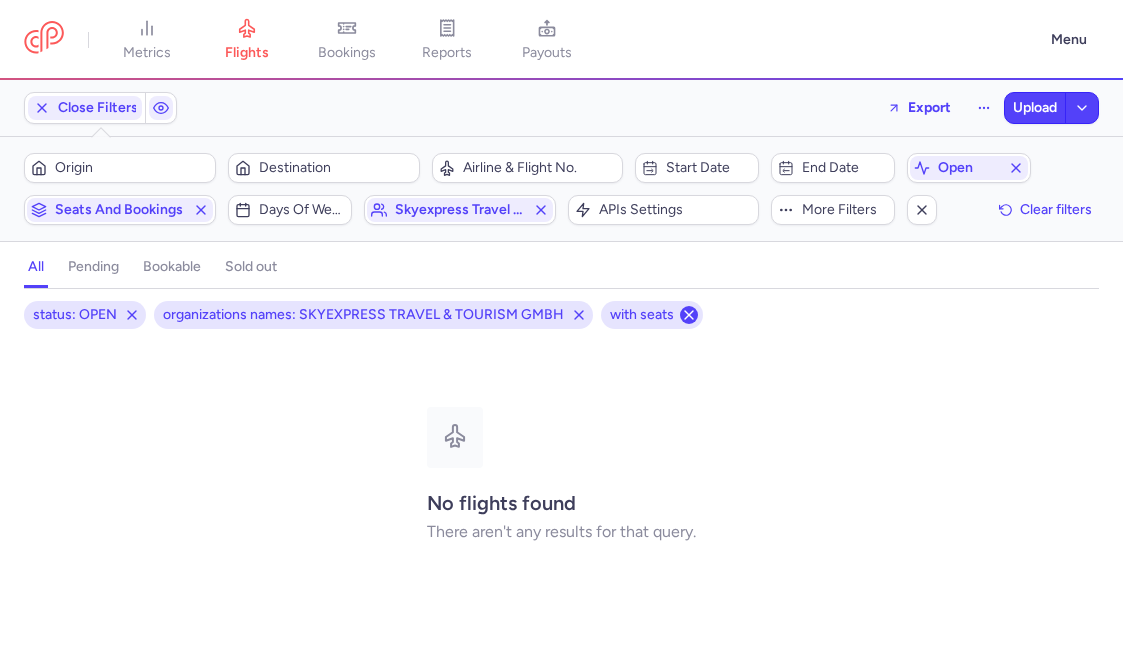click at bounding box center [689, 315] 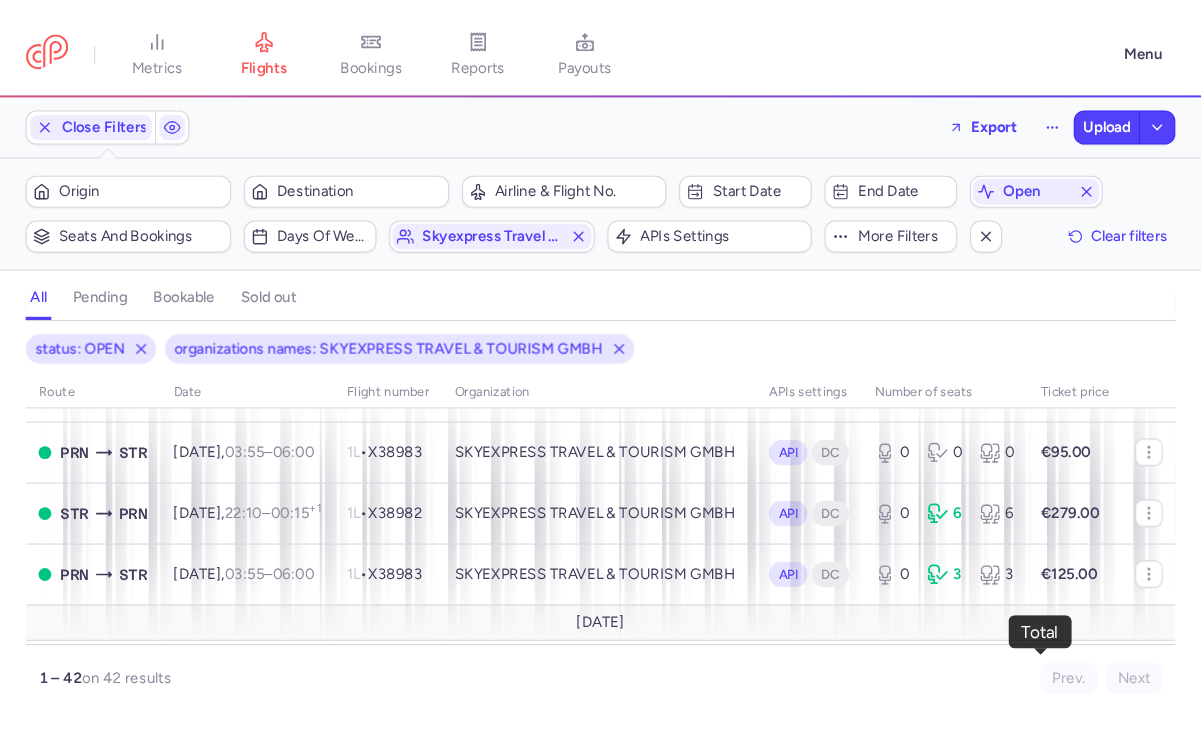 scroll, scrollTop: 57, scrollLeft: 0, axis: vertical 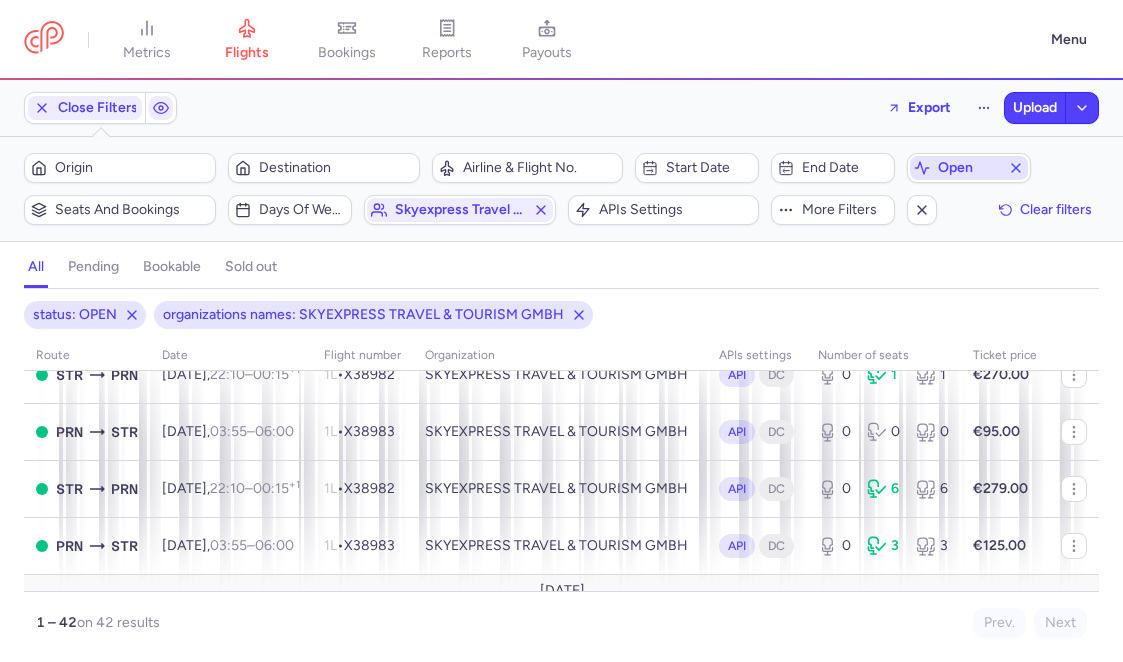 click on "open" at bounding box center [969, 168] 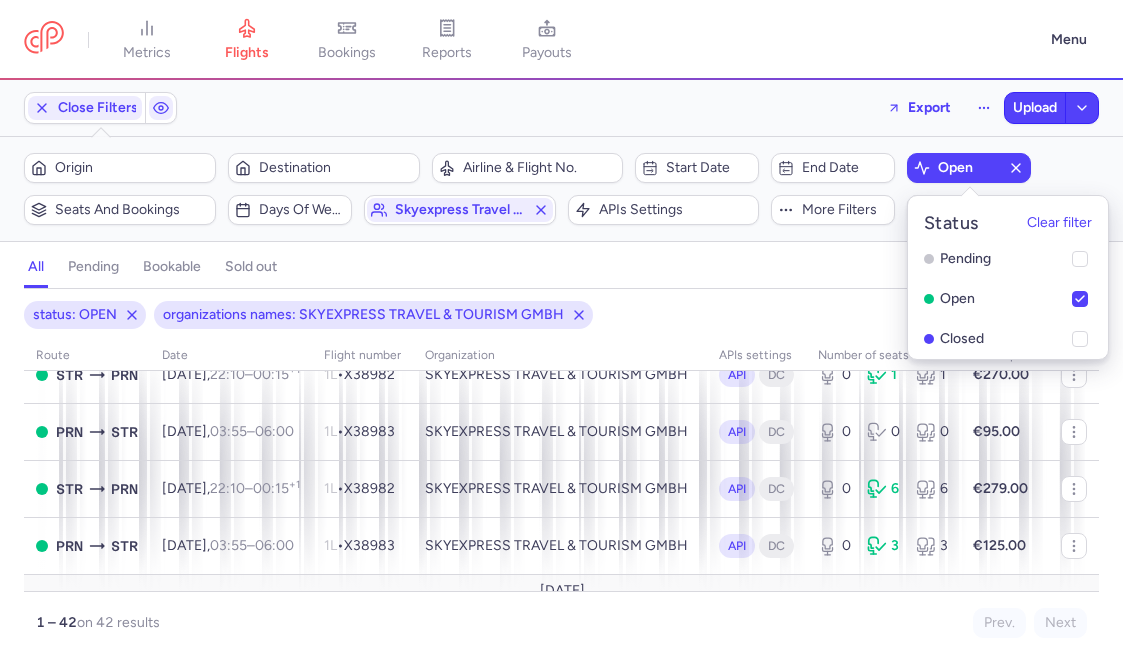 click on "all pending bookable sold out" at bounding box center [561, 271] 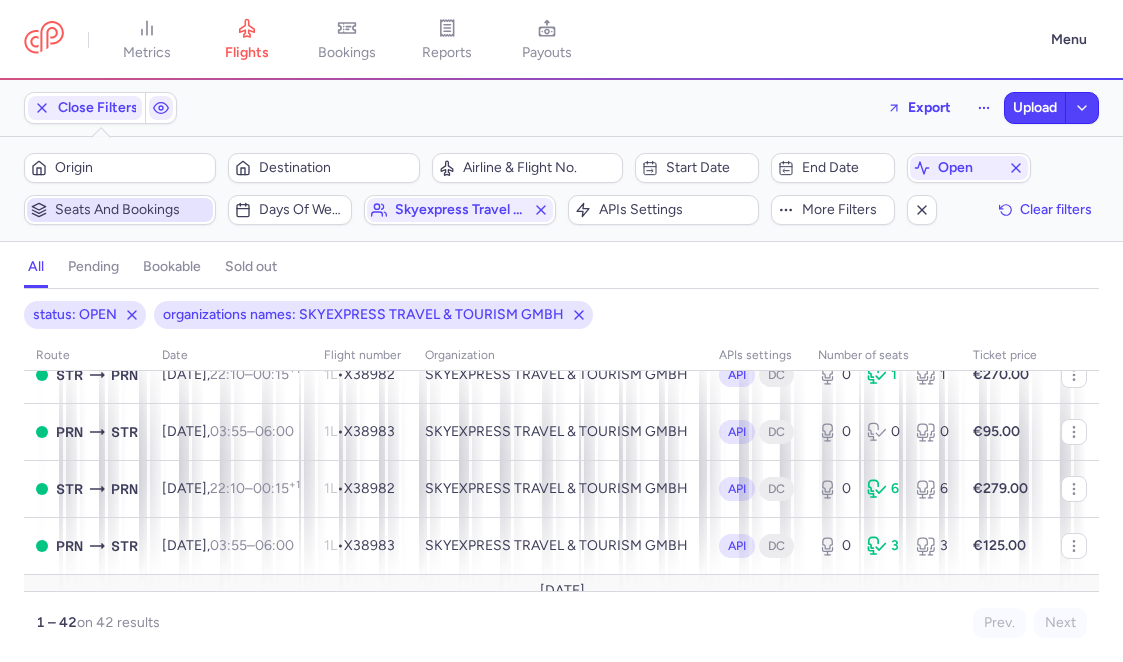 click on "Seats and bookings" at bounding box center (132, 210) 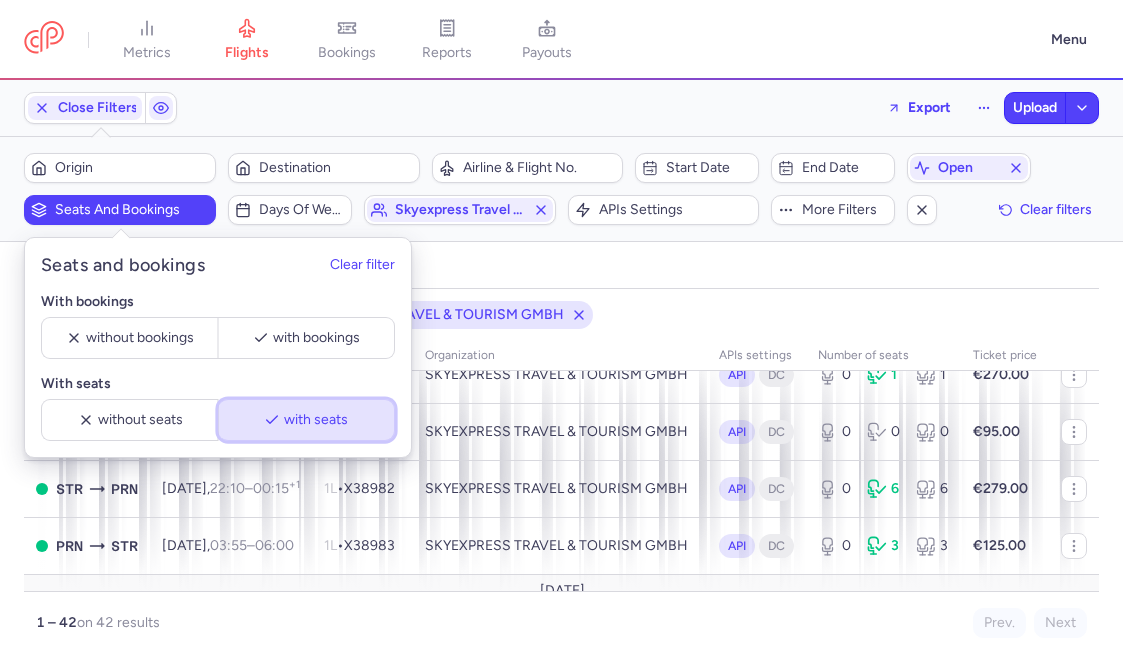 click on "with seats" at bounding box center [316, 420] 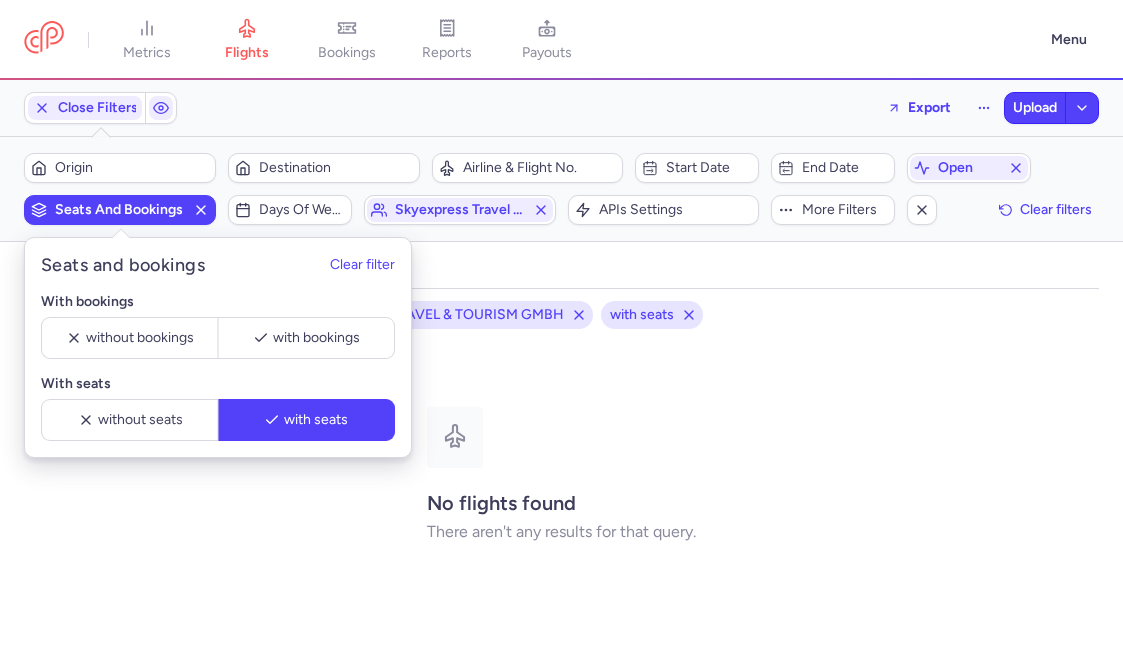 click on "status: OPEN organizations names: SKYEXPRESS TRAVEL & TOURISM GMBH with seats" at bounding box center [561, 315] 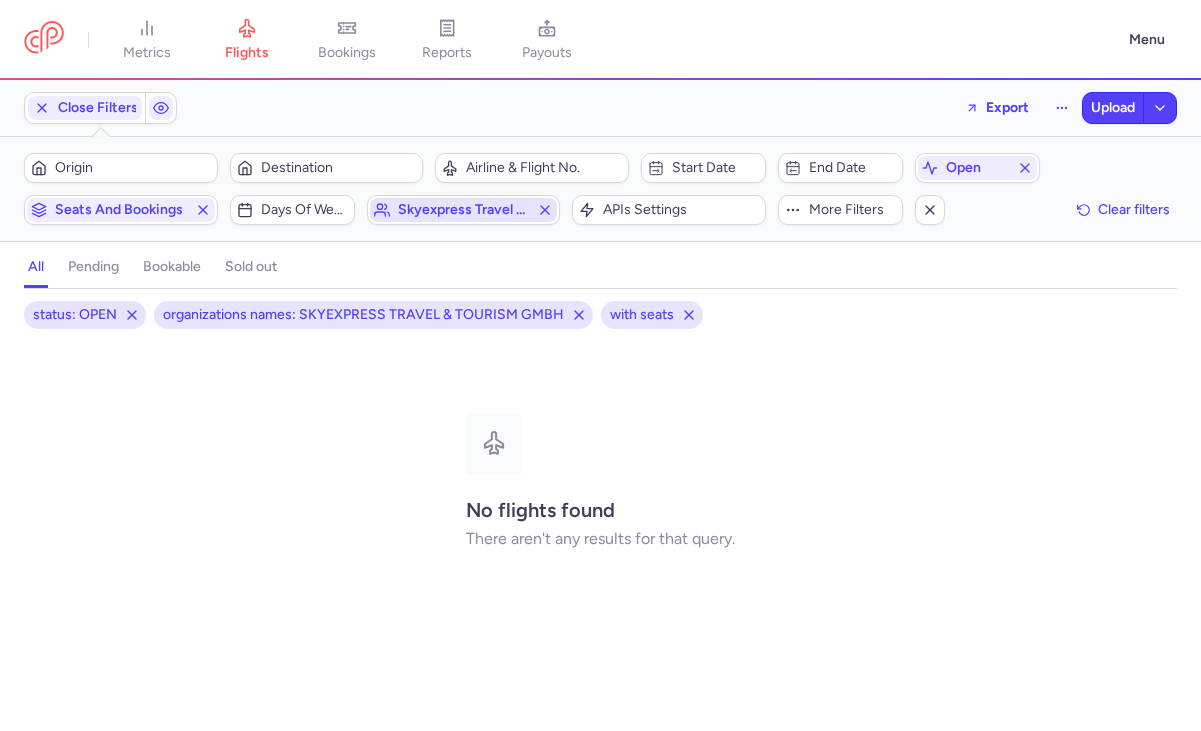 click 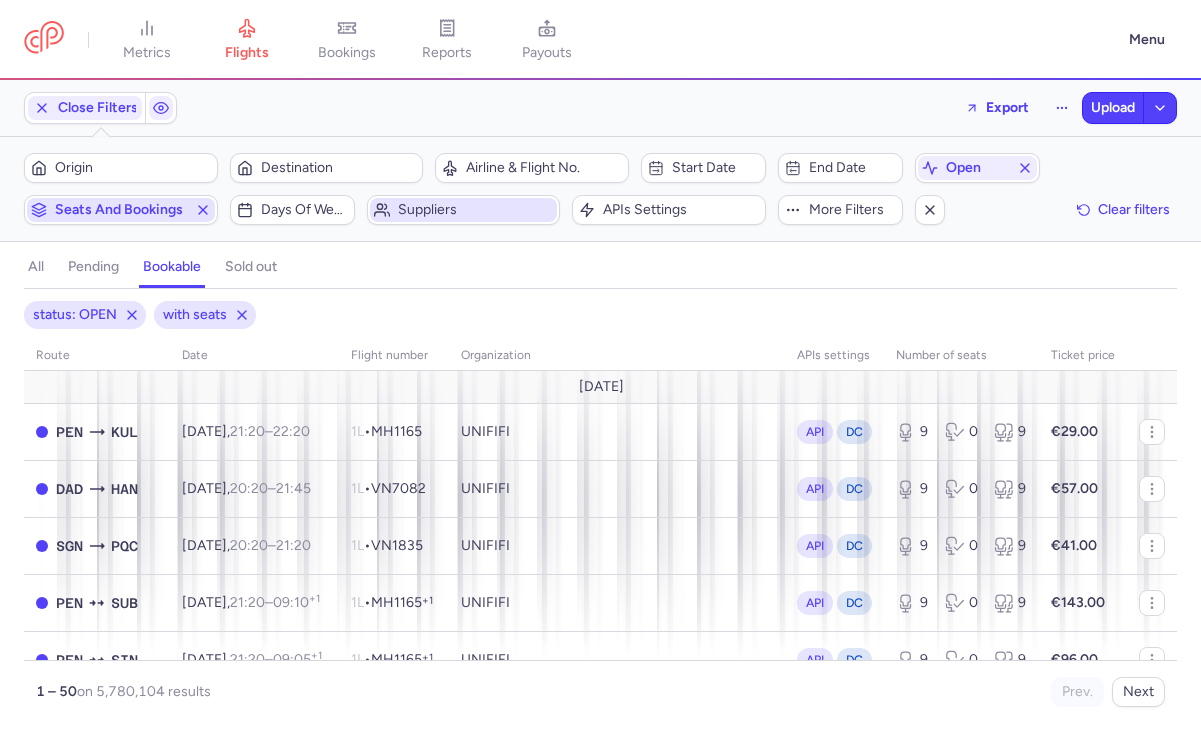click 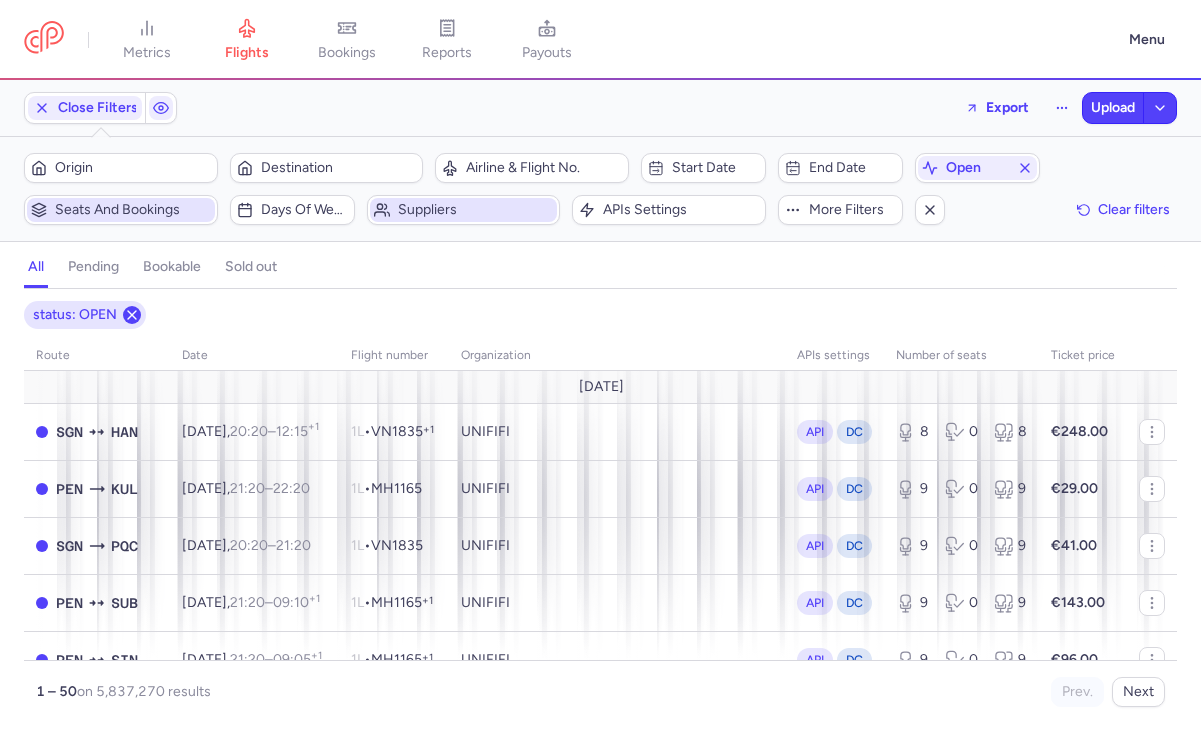 click 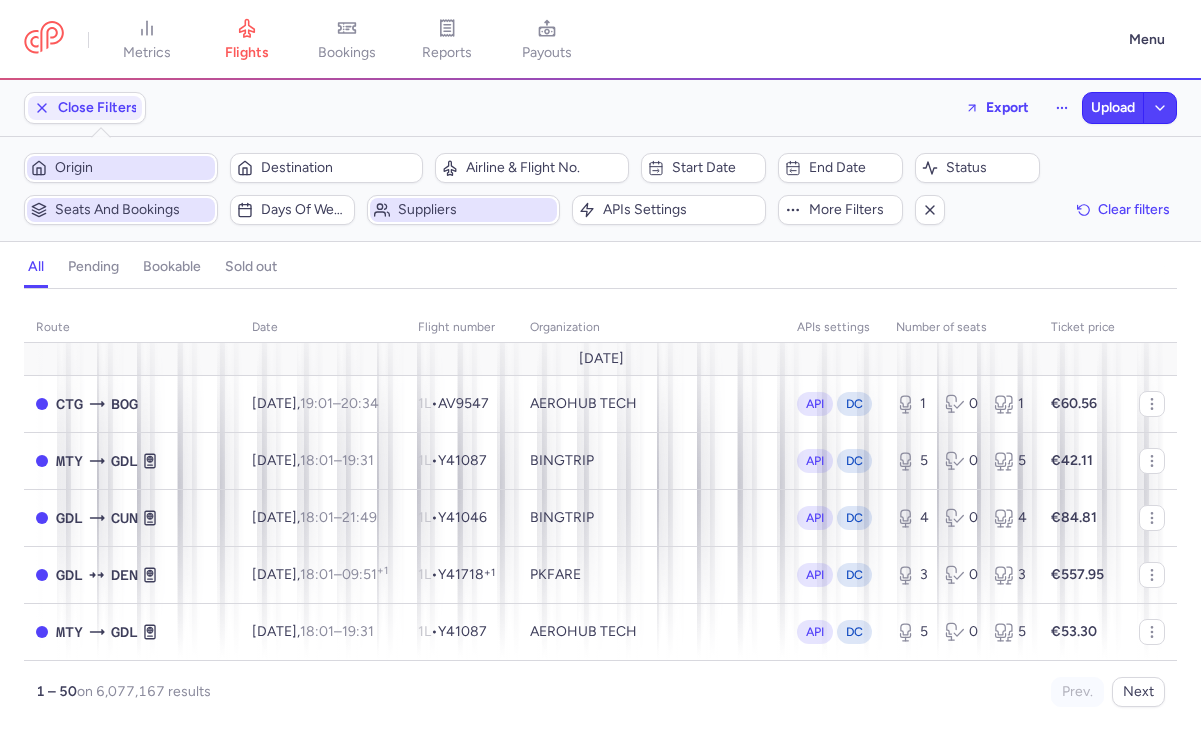 click on "Origin" at bounding box center [121, 168] 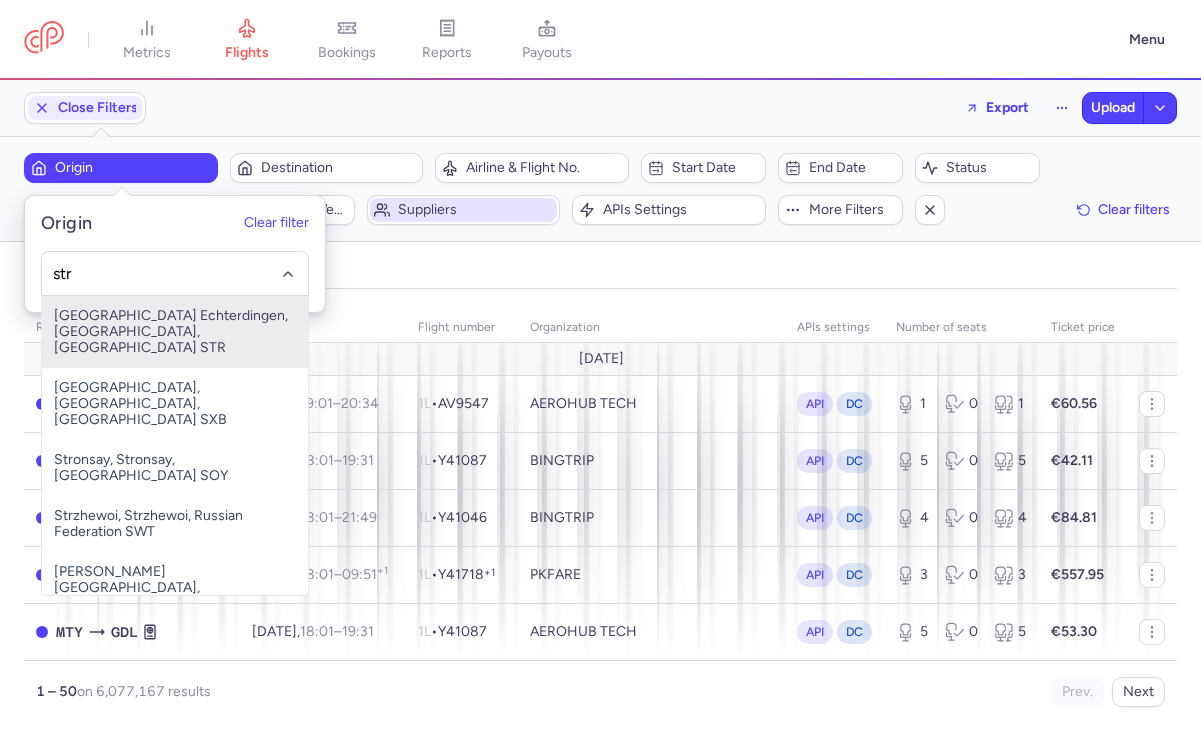 click on "[GEOGRAPHIC_DATA] Echterdingen, [GEOGRAPHIC_DATA], [GEOGRAPHIC_DATA] STR" at bounding box center [175, 332] 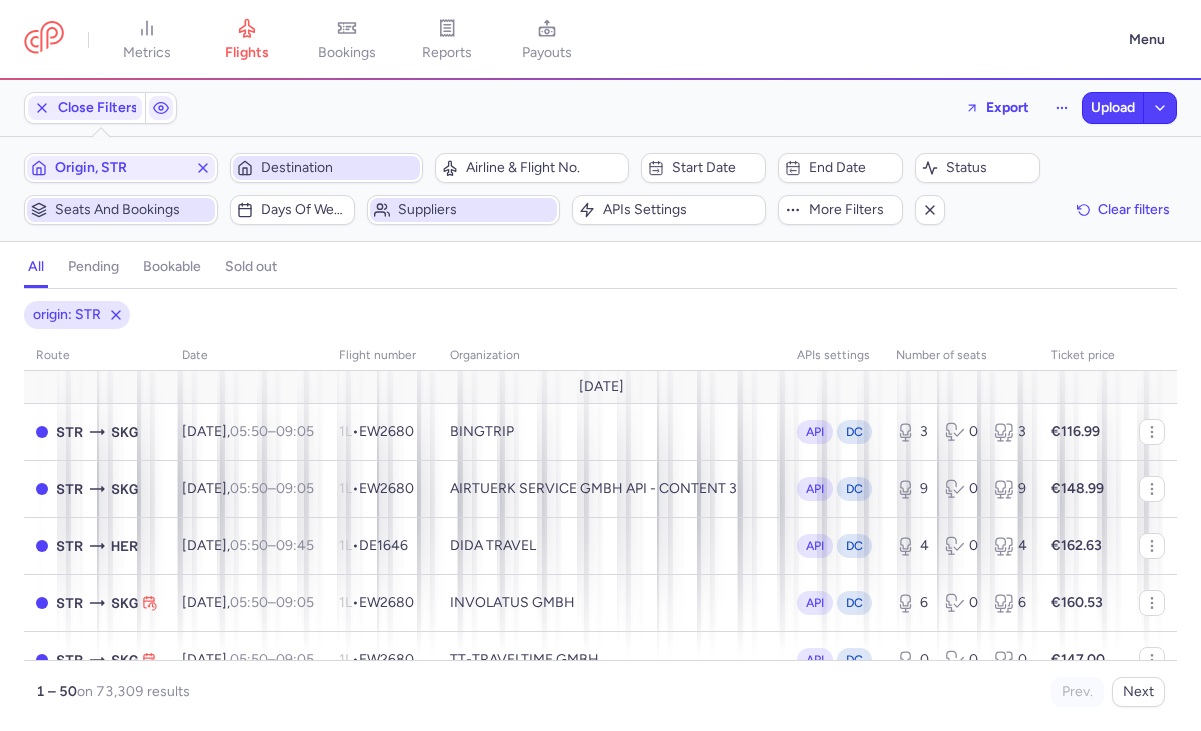 click on "Destination" at bounding box center [339, 168] 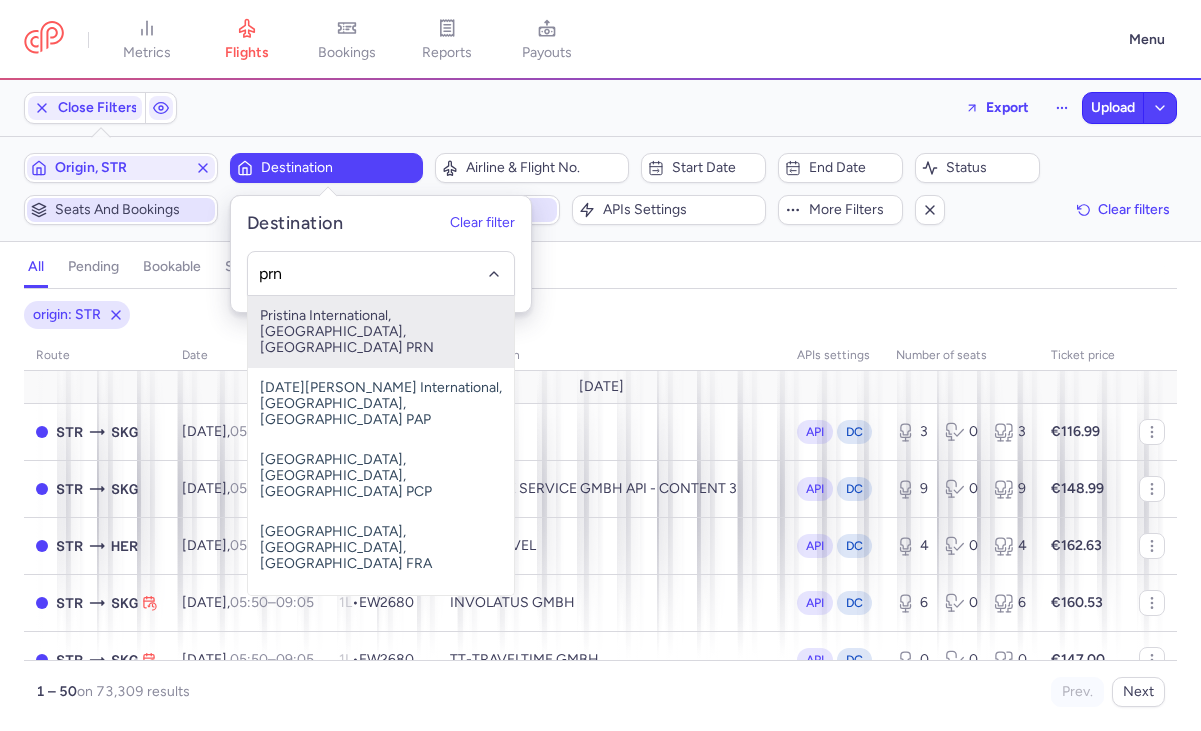 click on "Pristina International, [GEOGRAPHIC_DATA], [GEOGRAPHIC_DATA] PRN" at bounding box center (381, 332) 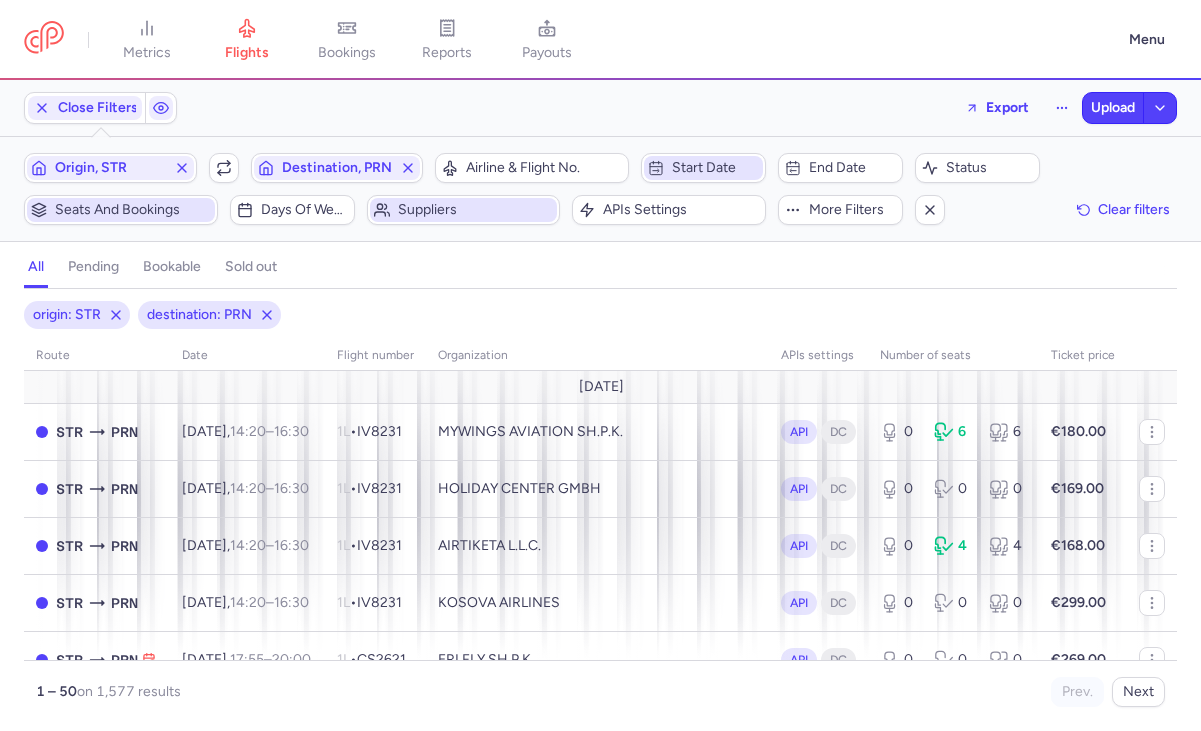 click on "Start date" at bounding box center [715, 168] 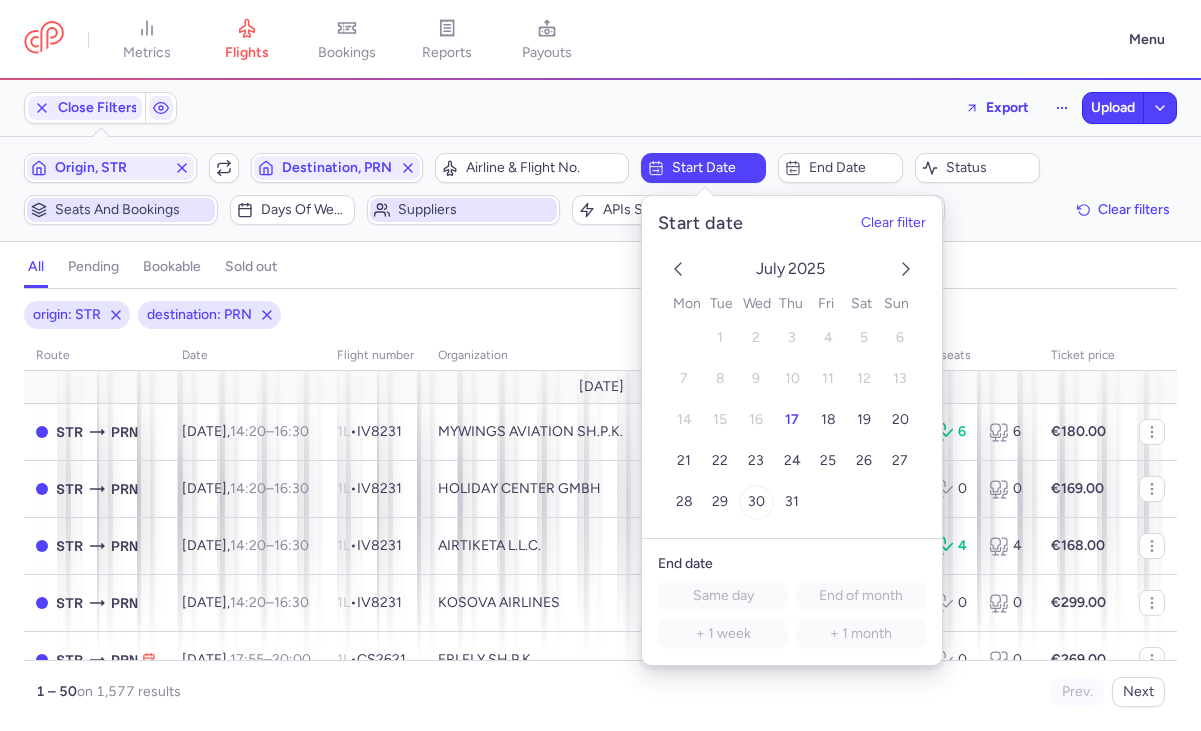 click on "30" at bounding box center (755, 502) 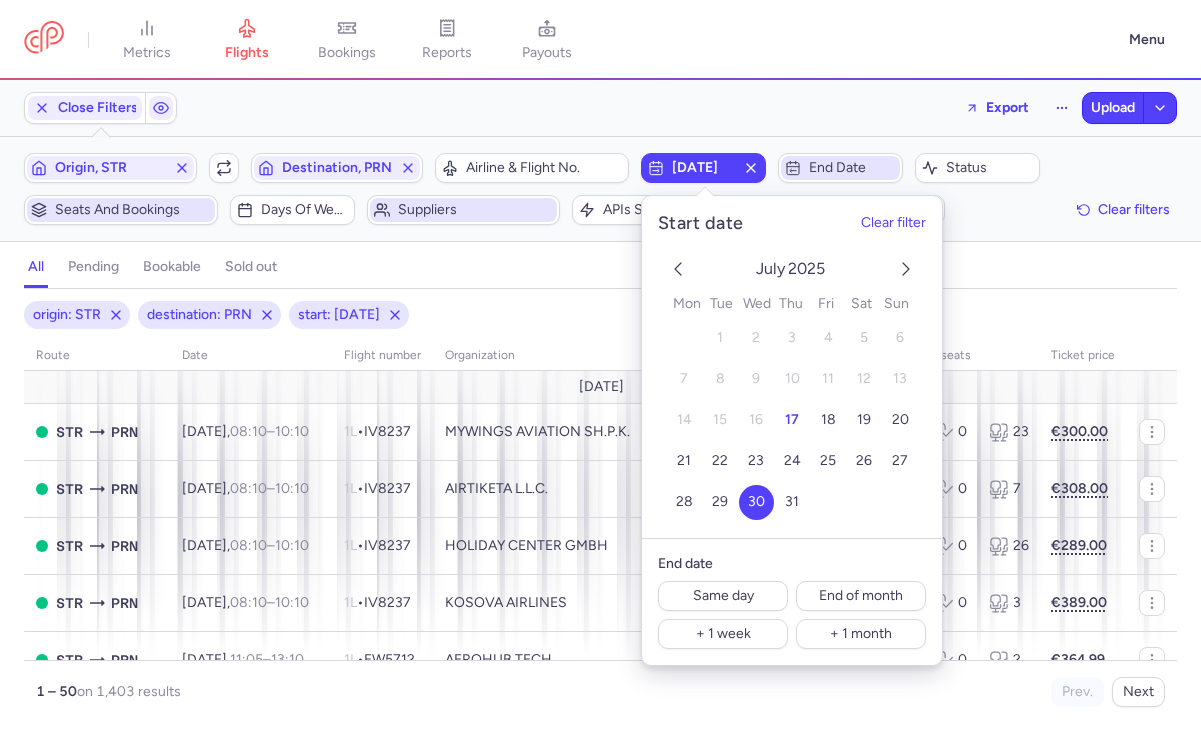 click on "End date" at bounding box center (852, 168) 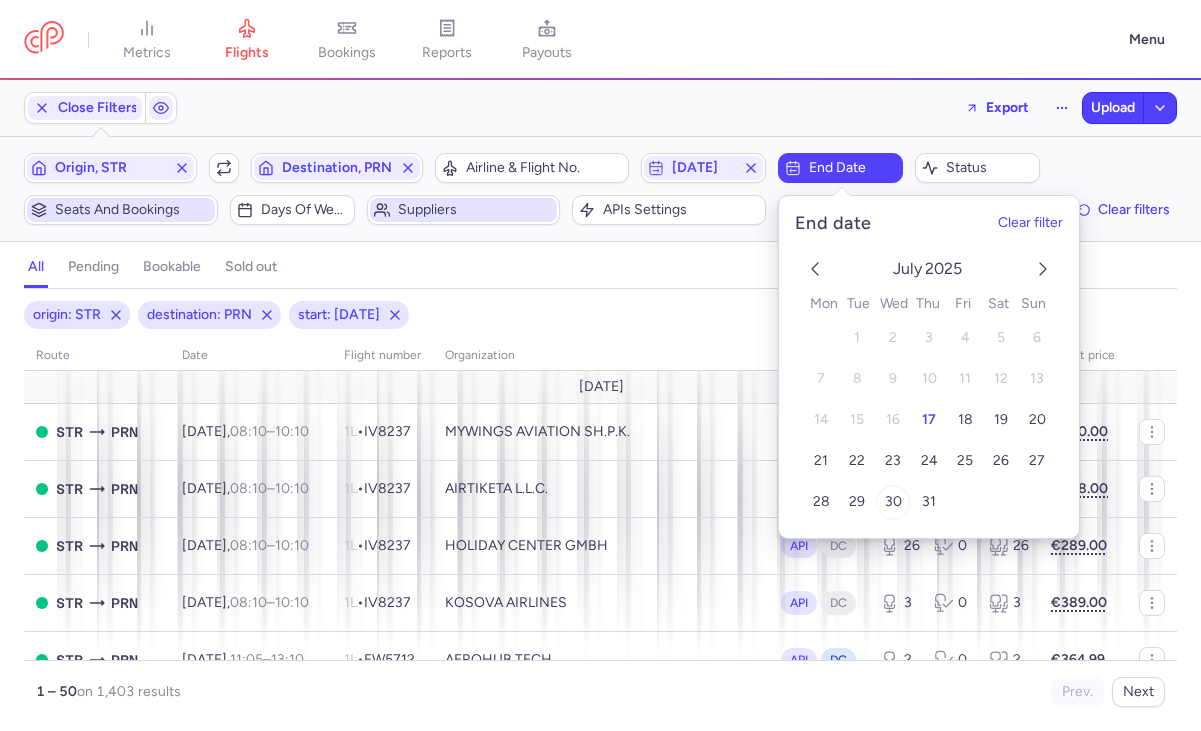 click on "30" at bounding box center (892, 502) 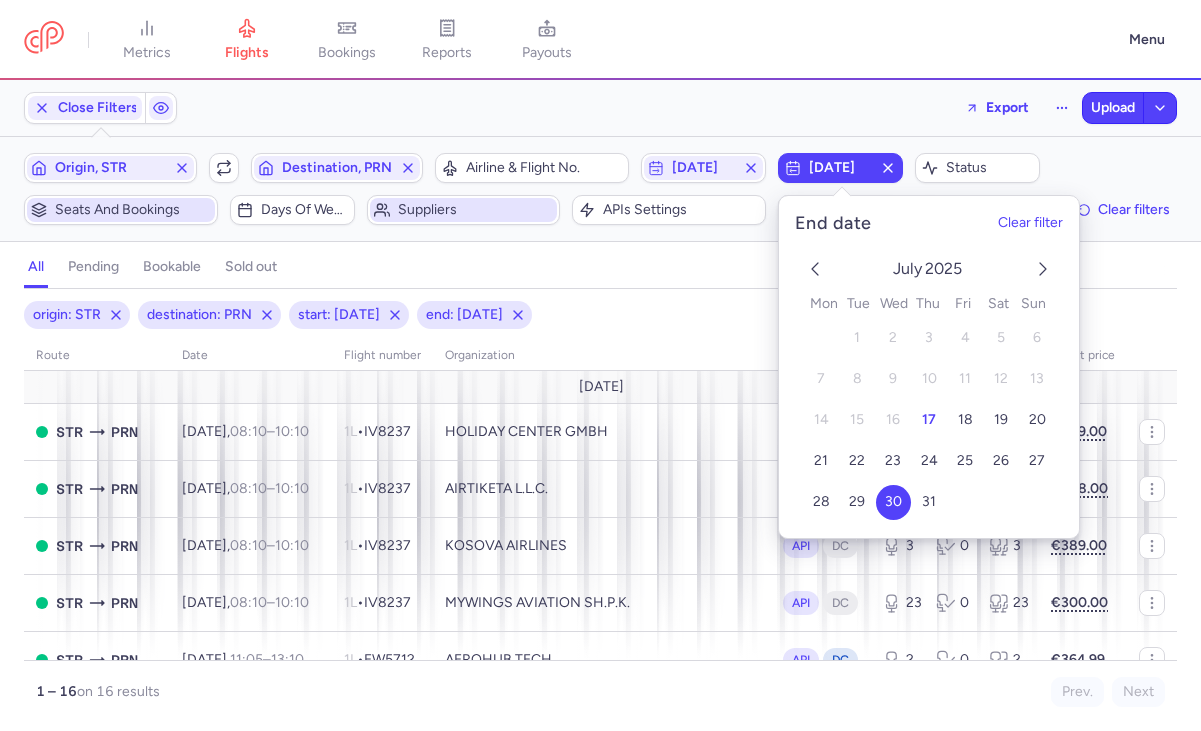 click on "origin: STR destination: PRN start: [DATE] end: [DATE]" at bounding box center [600, 315] 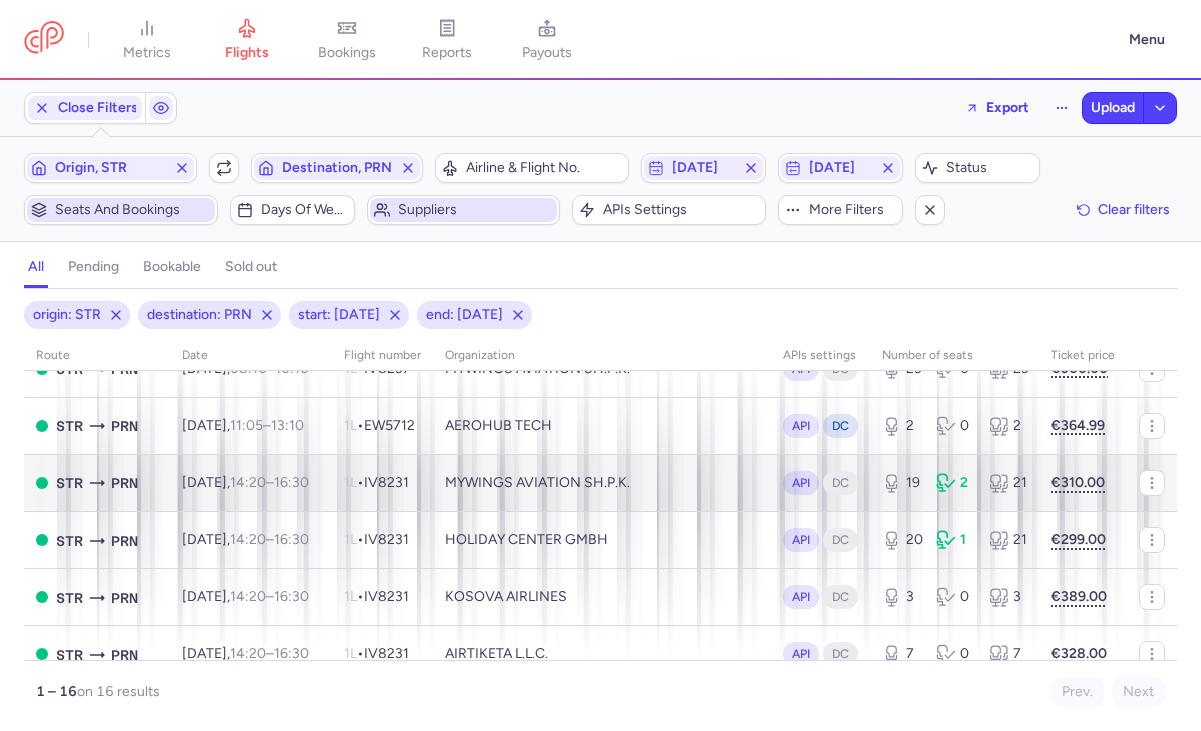 scroll, scrollTop: 233, scrollLeft: 0, axis: vertical 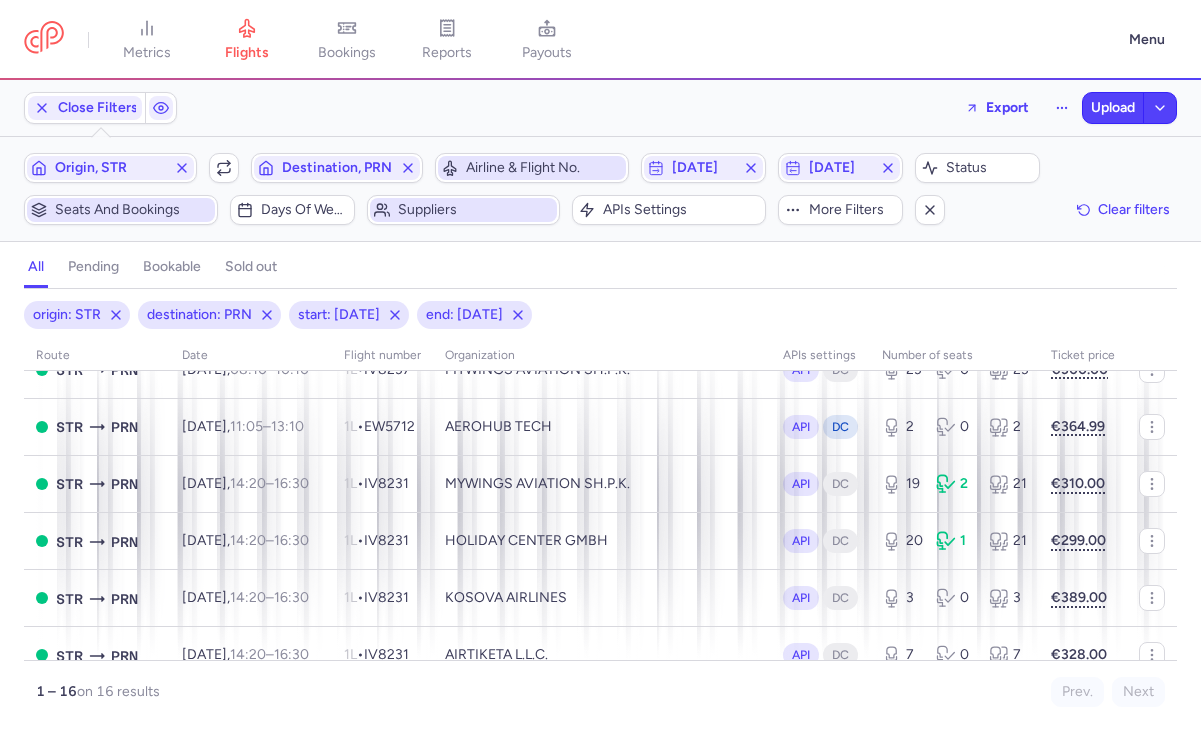 click on "Airline & Flight No." at bounding box center (544, 168) 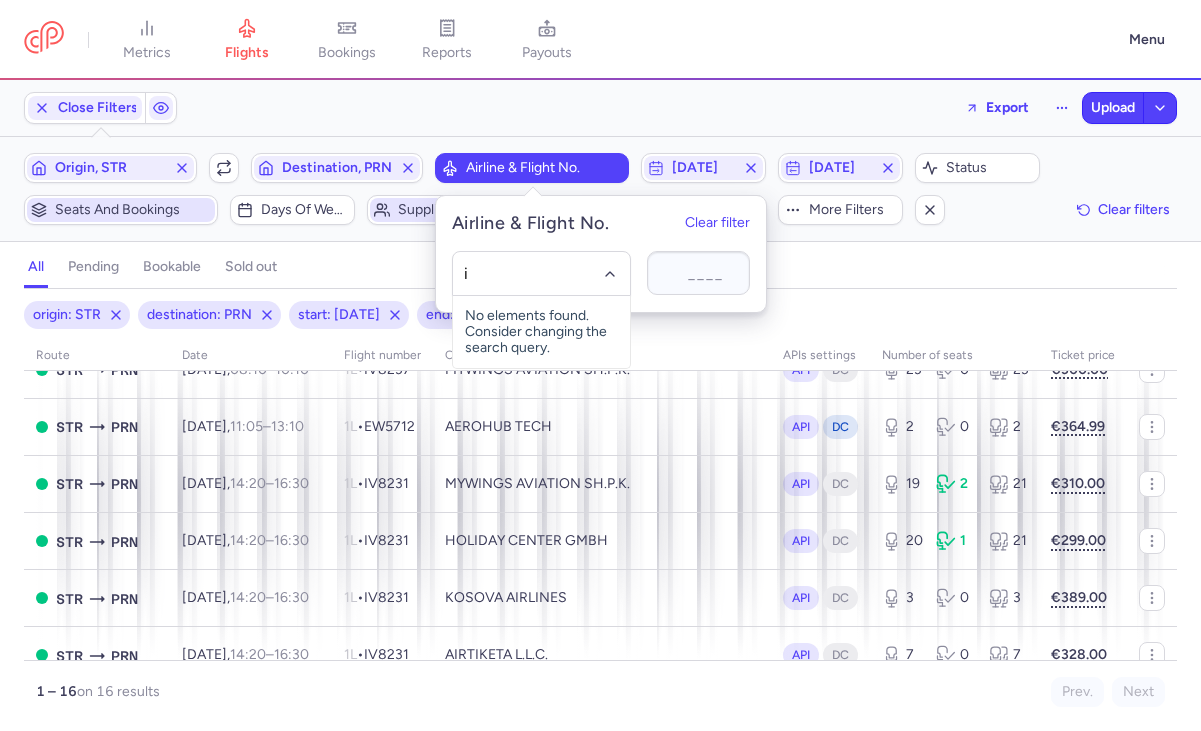 type on "iv" 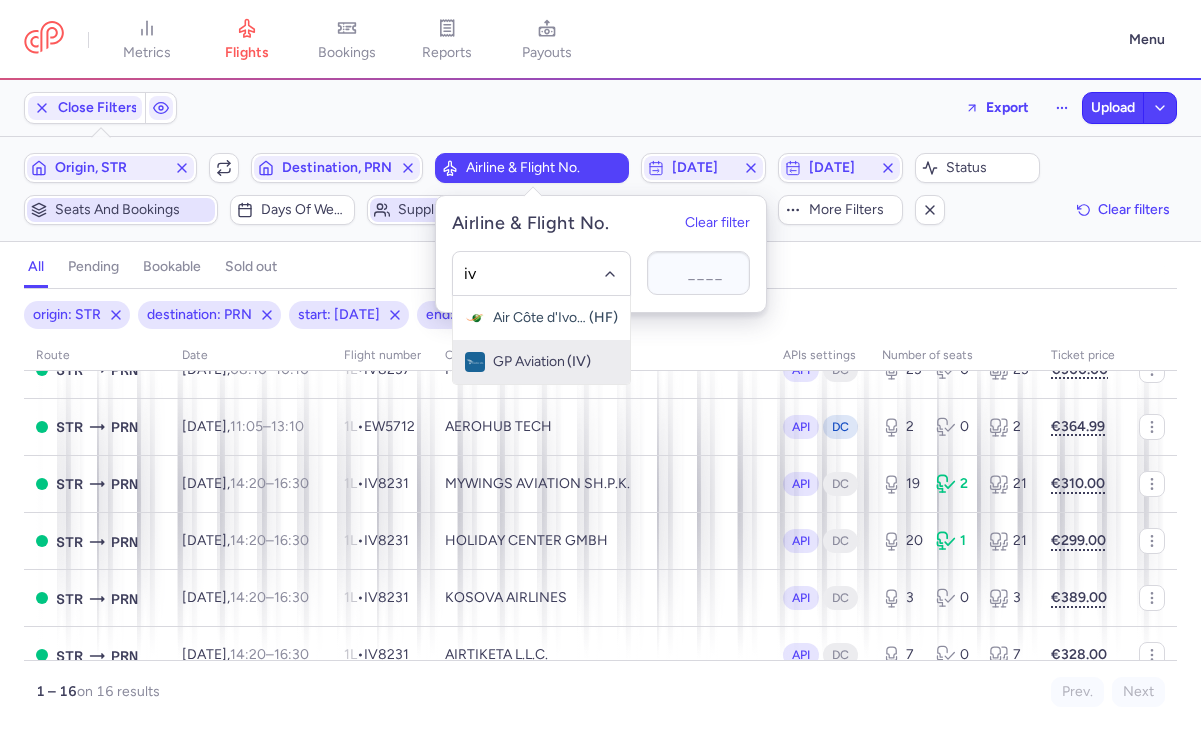 click on "(IV)" at bounding box center (579, 362) 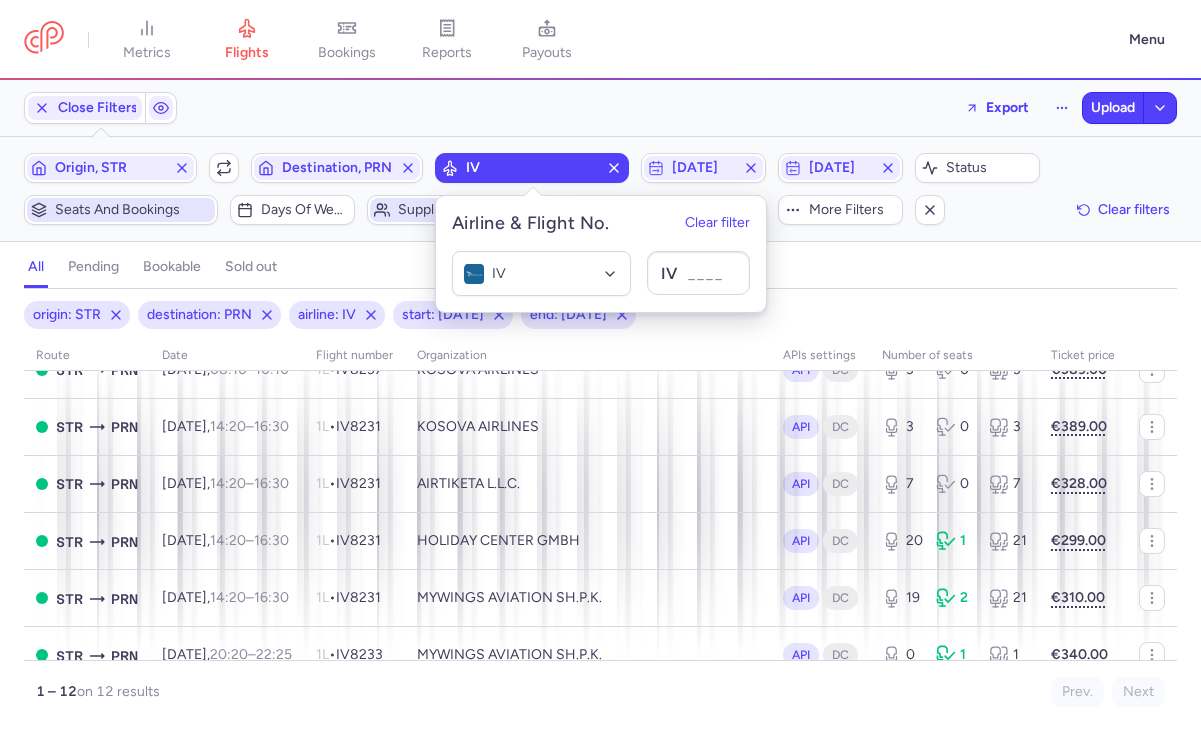 click on "all pending bookable sold out" at bounding box center (600, 271) 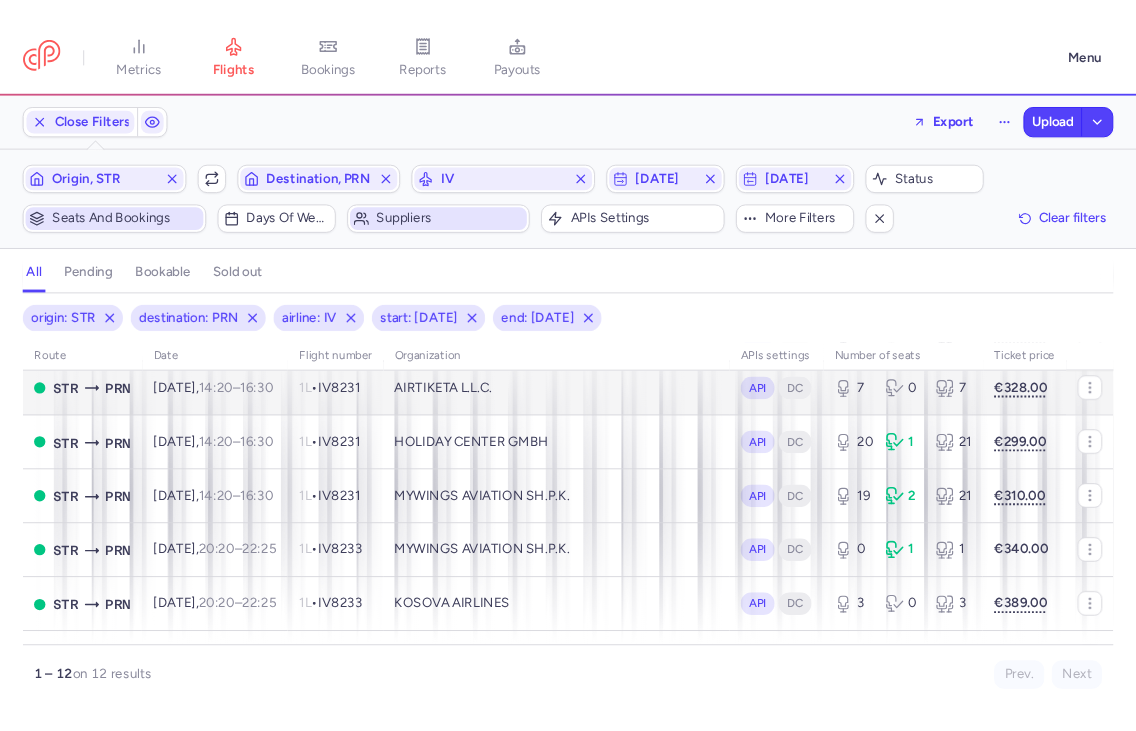 scroll, scrollTop: 322, scrollLeft: 0, axis: vertical 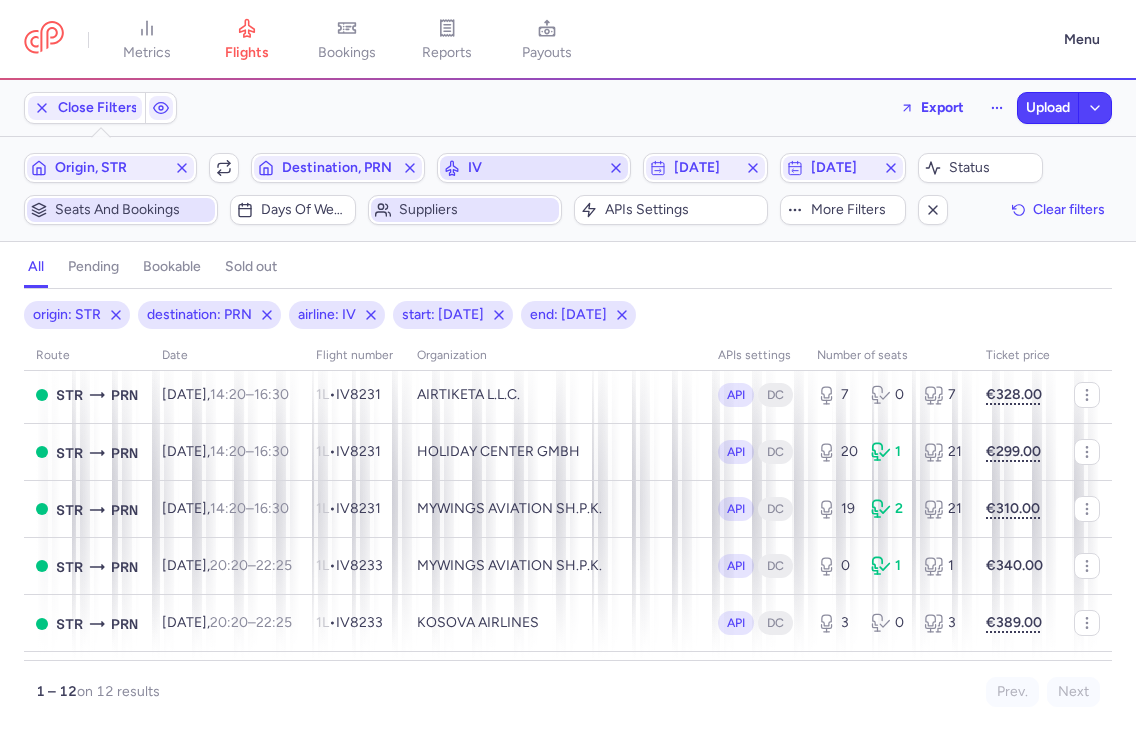 click on "IV" at bounding box center (534, 168) 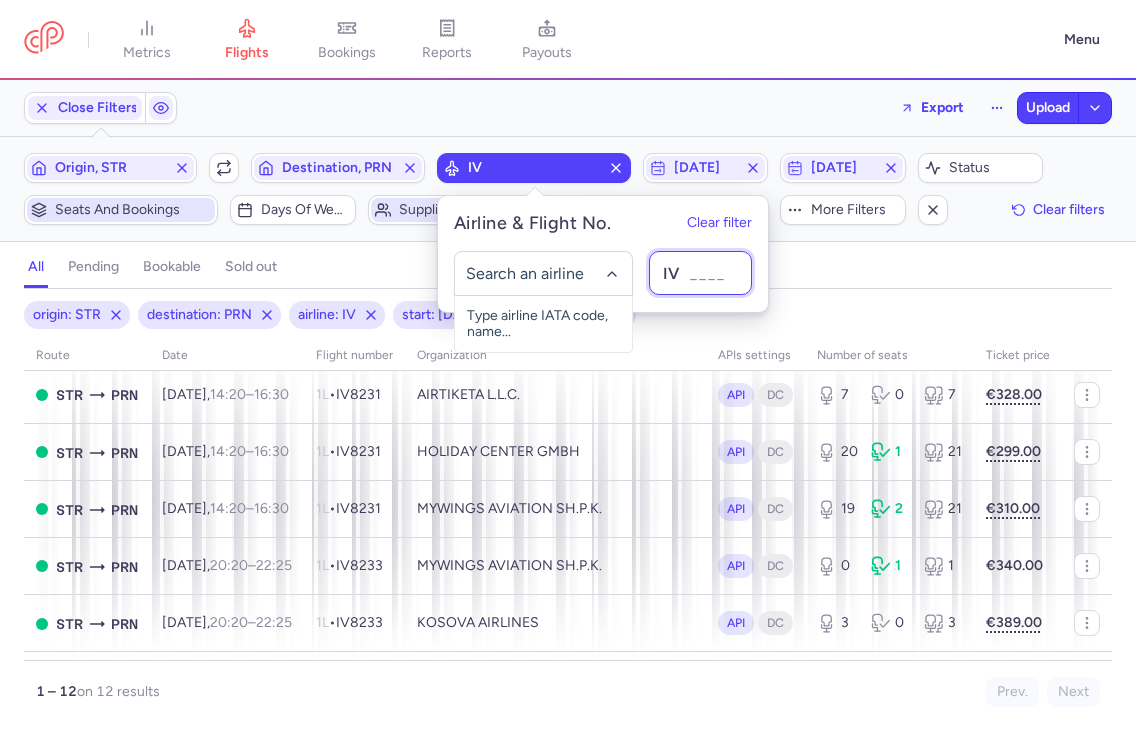 click at bounding box center [700, 273] 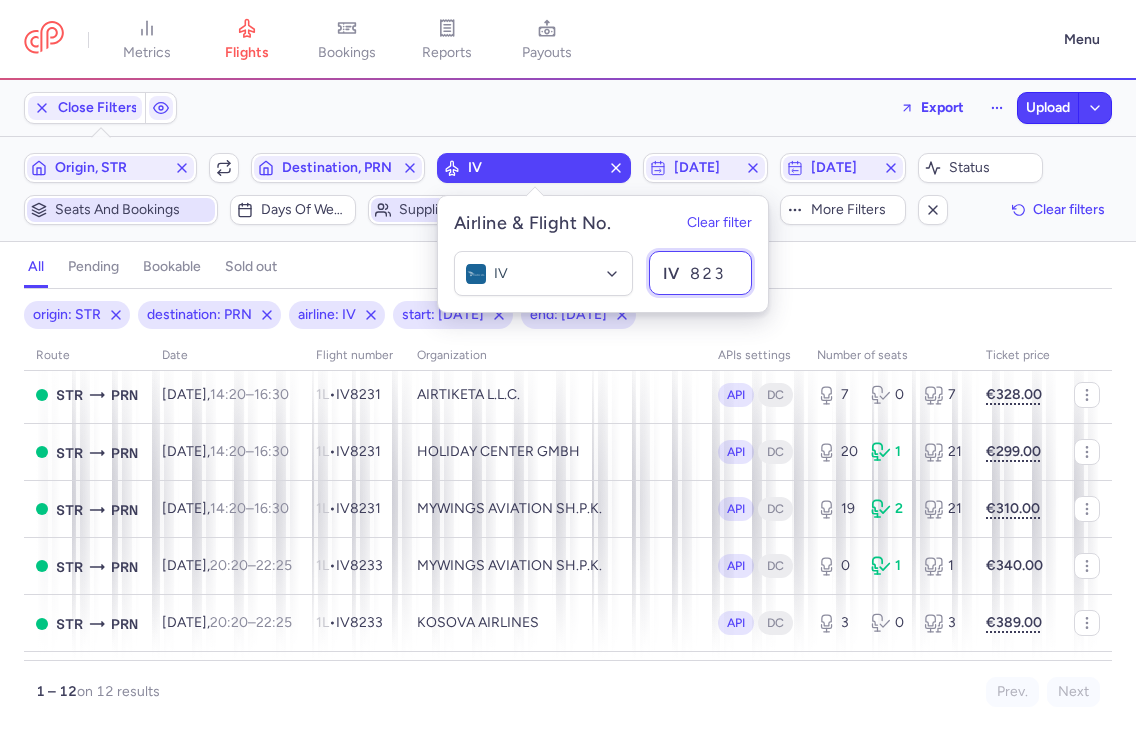 type on "8231" 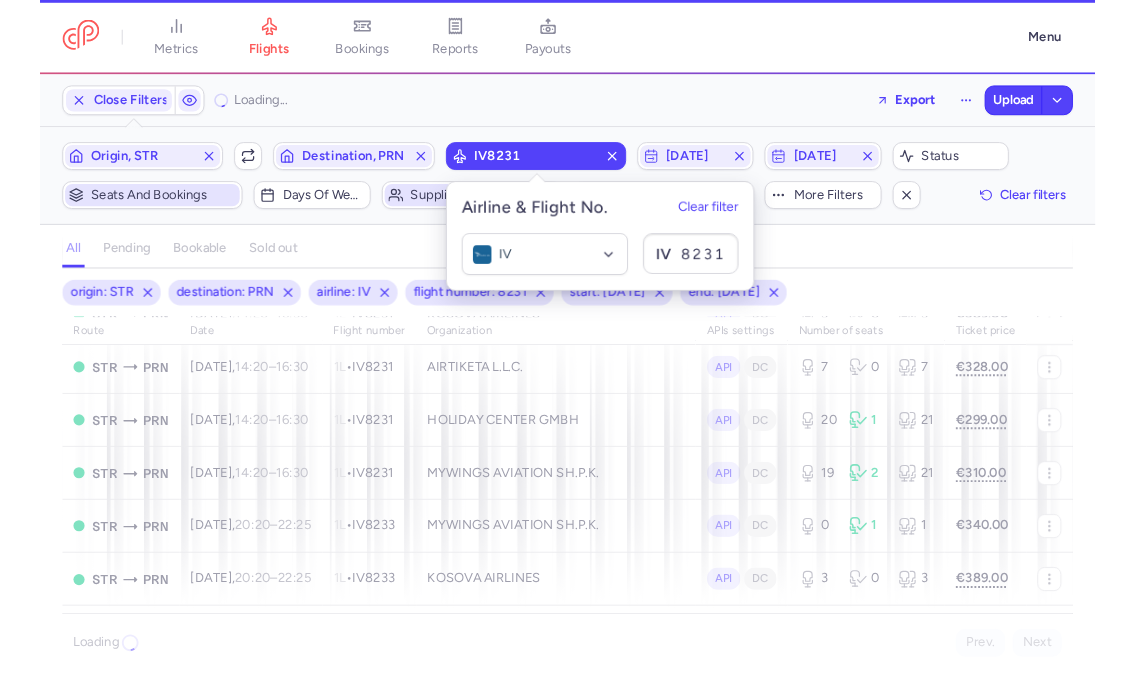 scroll, scrollTop: 0, scrollLeft: 0, axis: both 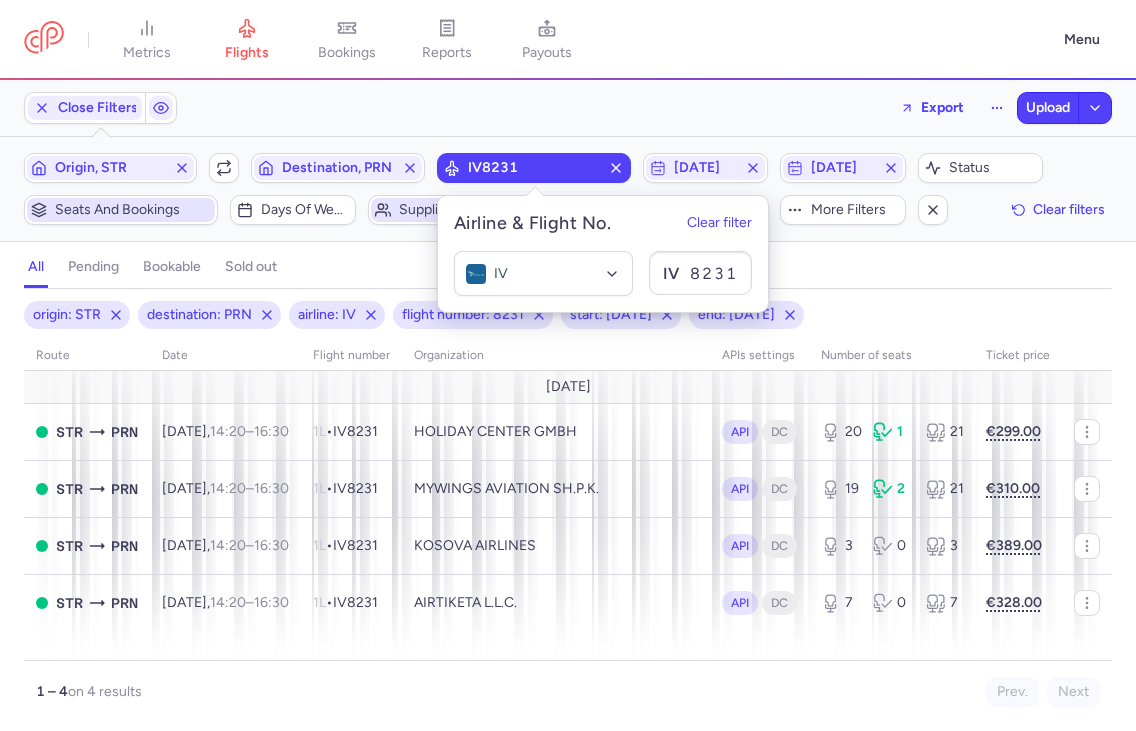 click on "origin: STR destination: PRN airline: IV flight number: 8231 start: [DATE] end: [DATE] route date Flight number organization APIs settings number of seats Ticket price [DATE]  STR  PRN [DATE]  14:20  –  16:30  +0 1L  •   IV8231  HOLIDAY CENTER GMBH API DC 20 1 21 €299.00  STR  PRN [DATE]  14:20  –  16:30  +0 1L  •   IV8231  MYWINGS AVIATION SH.P.K. API DC 19 2 21 €310.00  STR  PRN [DATE]  14:20  –  16:30  +0 1L  •   IV8231  KOSOVA AIRLINES API DC 3 0 3 €389.00  STR  PRN [DATE]  14:20  –  16:30  +0 1L  •   IV8231  AIRTIKETA L.L.C. API DC 7 0 7 €328.00 1 – 4  on 4 results Prev. Next Copy flight ID Attach new flight Export flight No fares found" at bounding box center [568, 510] 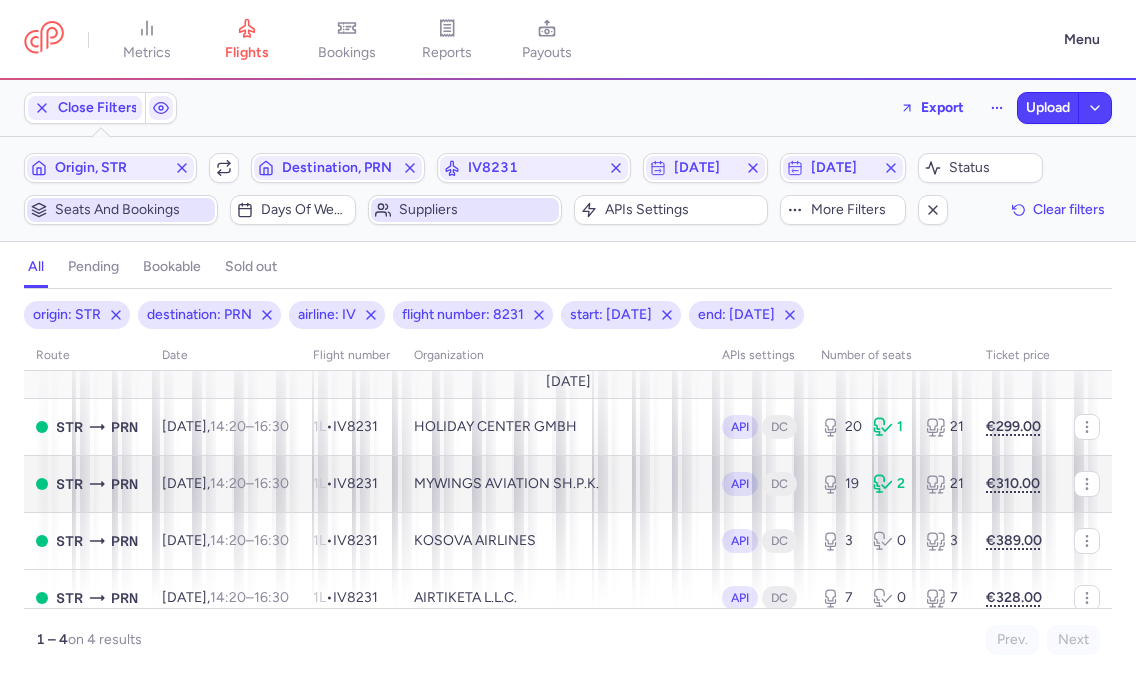 scroll, scrollTop: 0, scrollLeft: 0, axis: both 